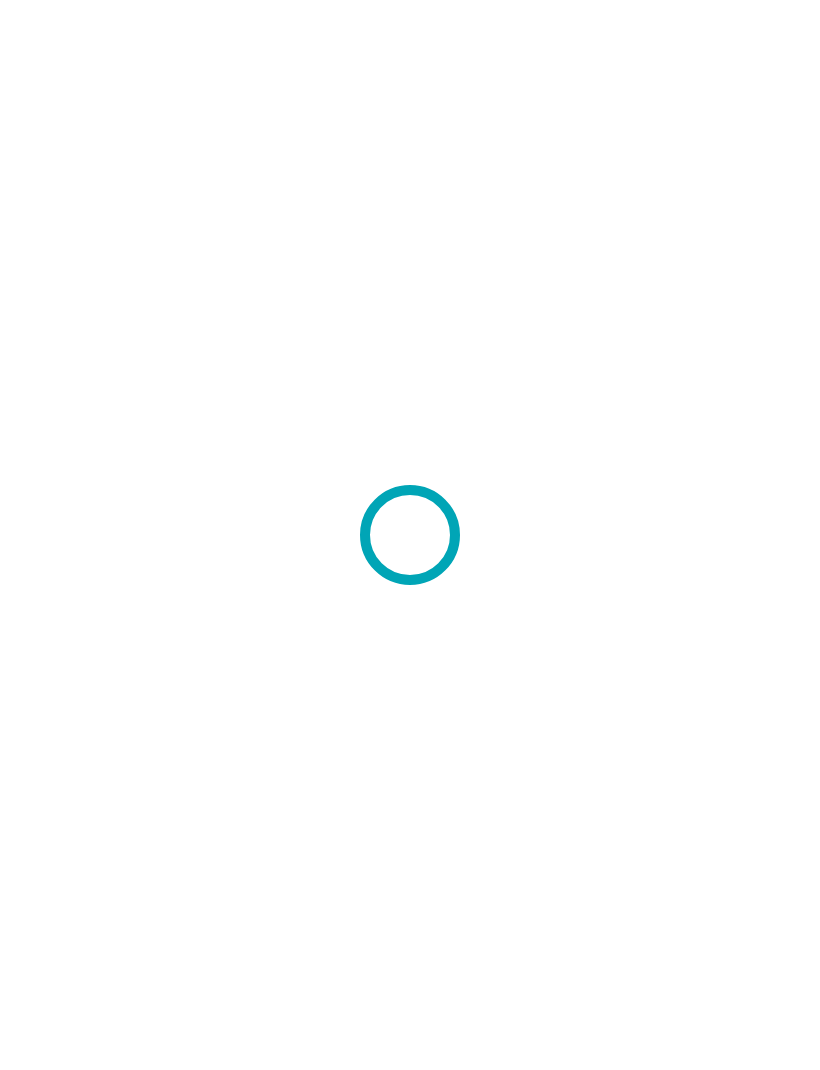 scroll, scrollTop: 0, scrollLeft: 0, axis: both 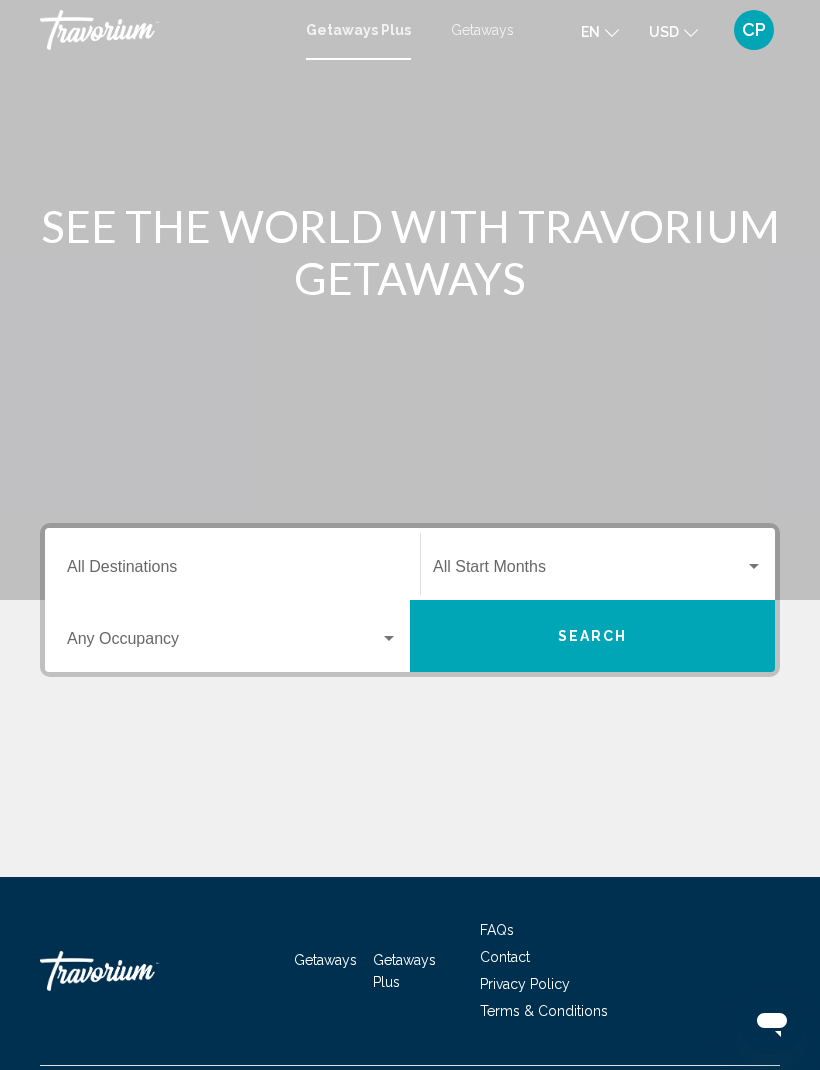 click on "Destination All Destinations" at bounding box center [232, 571] 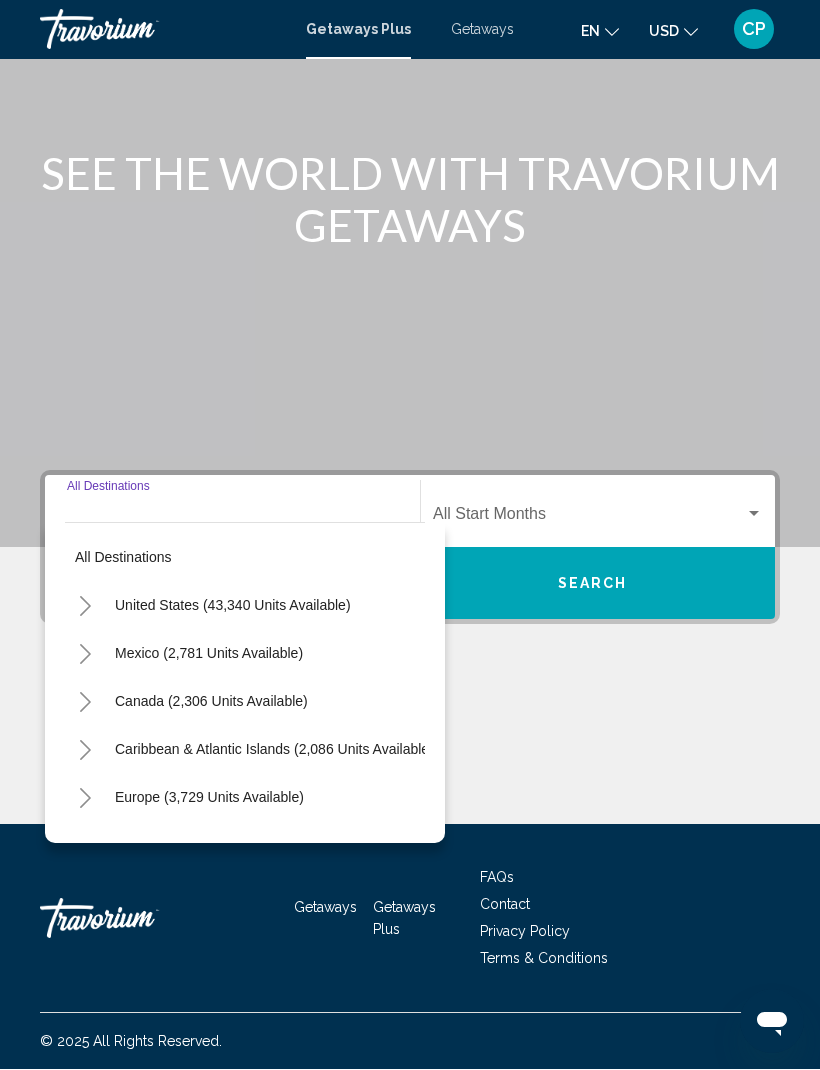 scroll, scrollTop: 66, scrollLeft: 0, axis: vertical 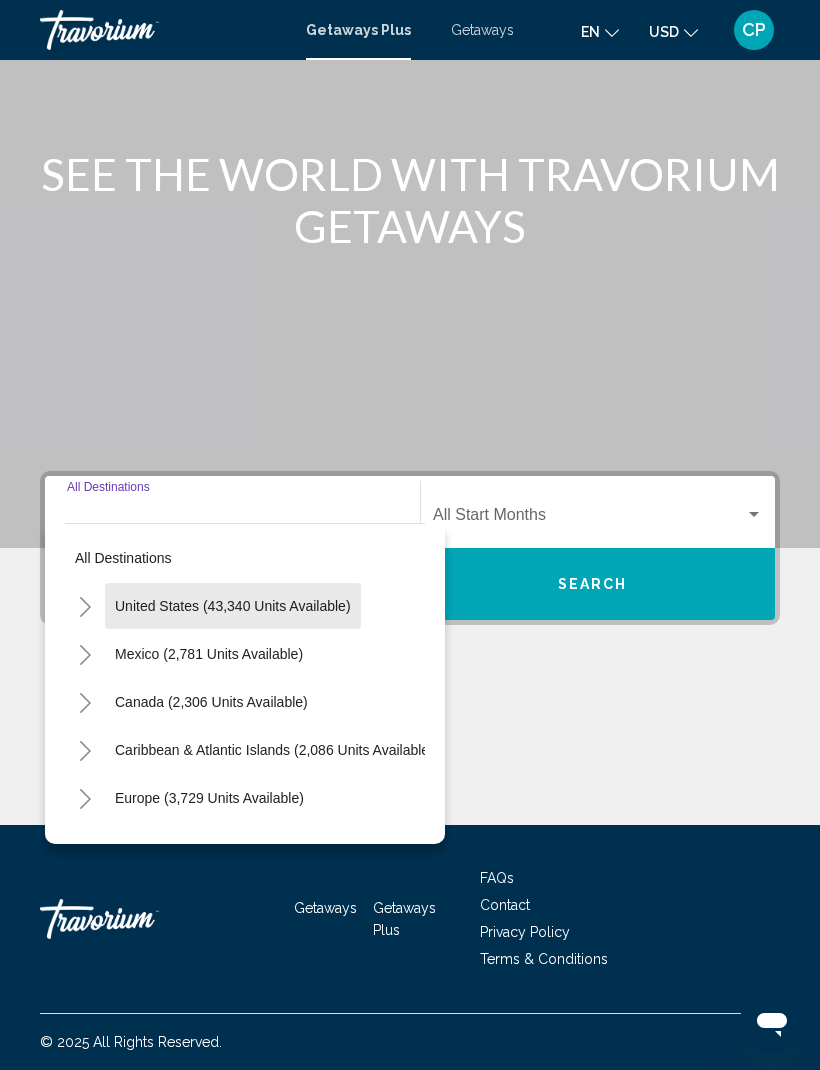 click on "United States (43,340 units available)" at bounding box center [209, 654] 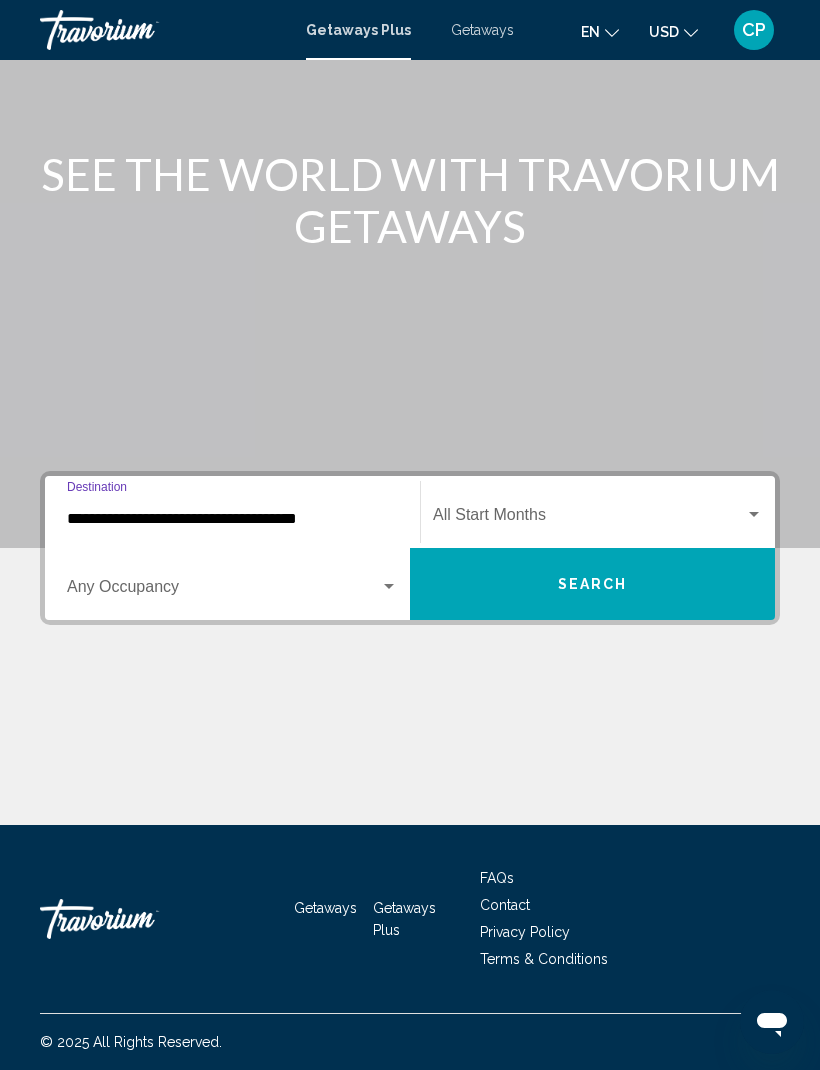 click on "**********" at bounding box center [232, 519] 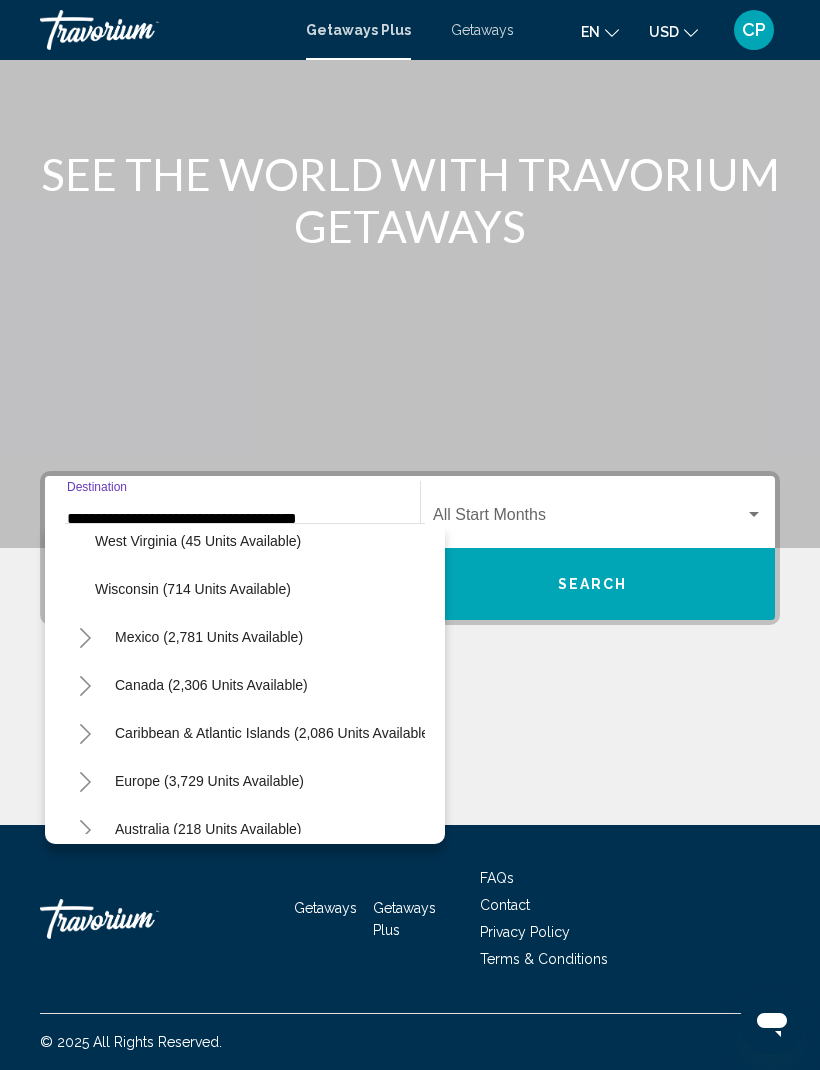 scroll, scrollTop: 1888, scrollLeft: 0, axis: vertical 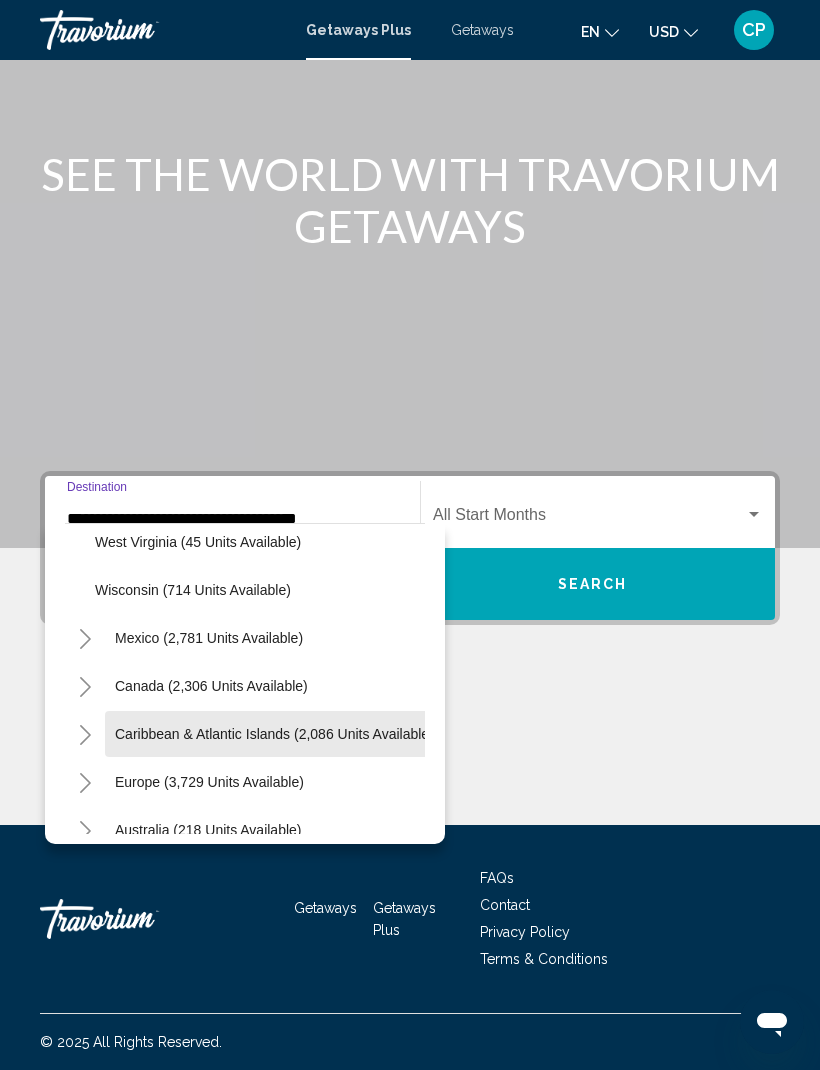 click on "Caribbean & Atlantic Islands (2,086 units available)" at bounding box center (209, 782) 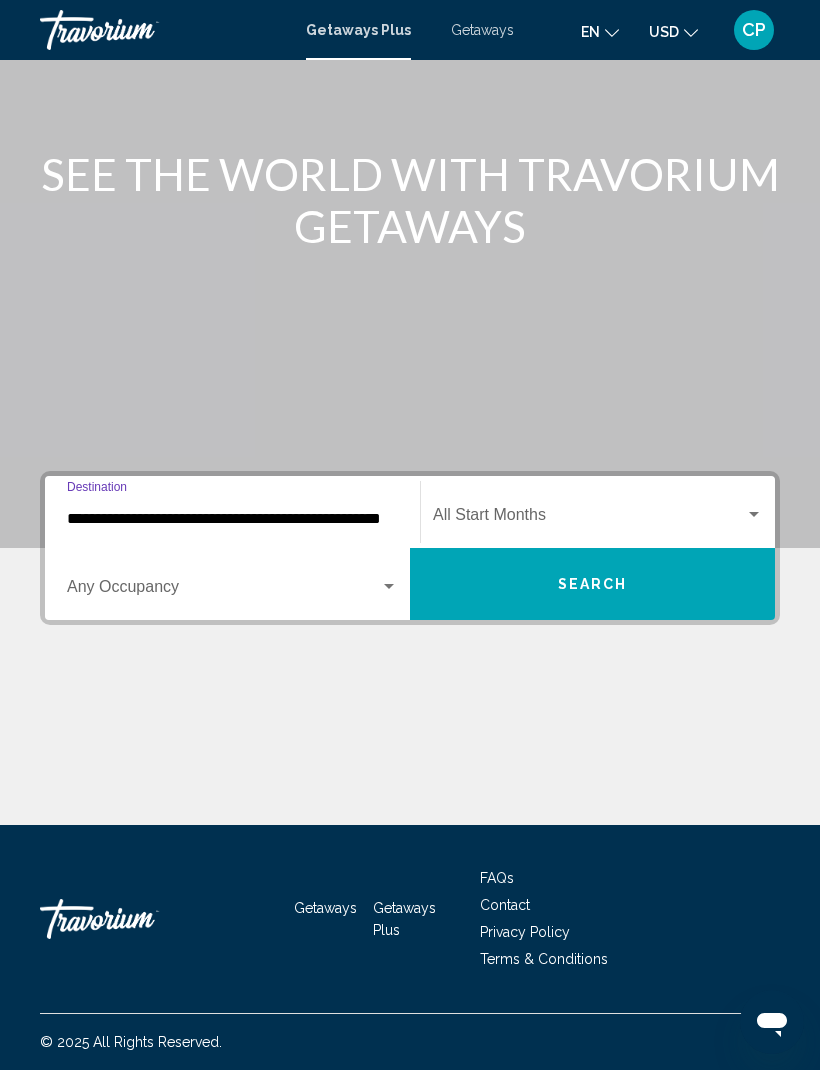 click on "**********" at bounding box center [232, 519] 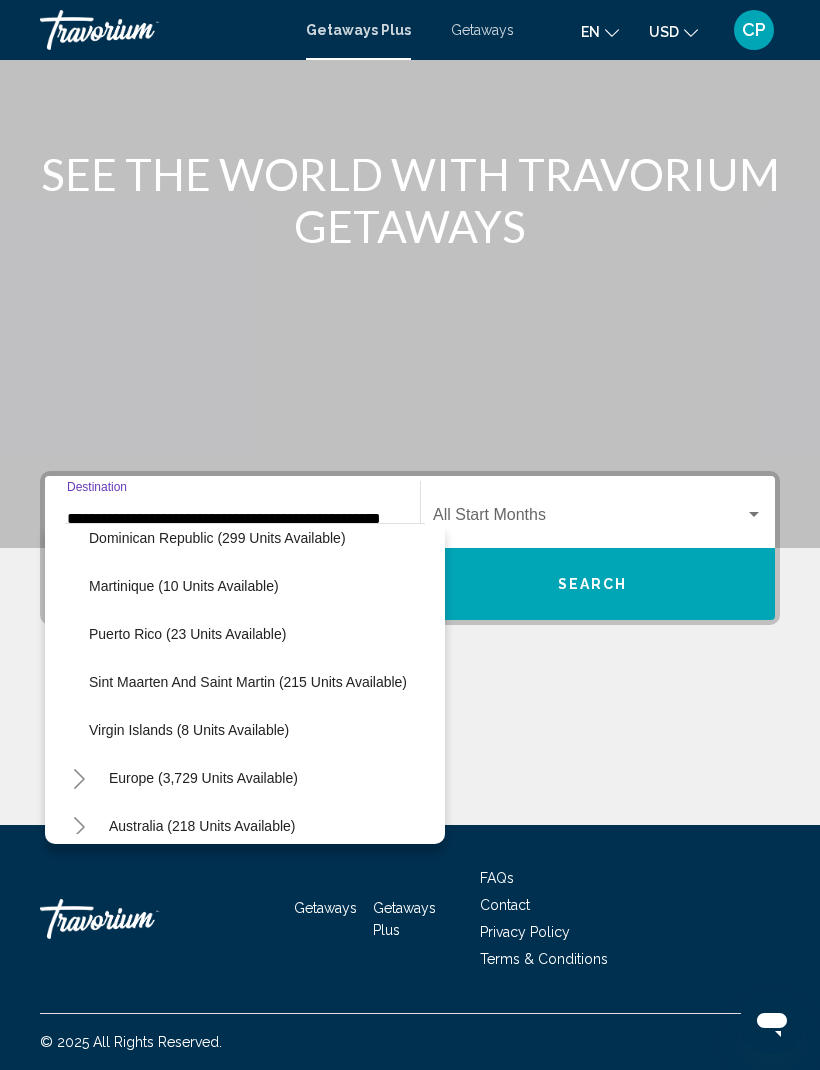 scroll, scrollTop: 2231, scrollLeft: 7, axis: both 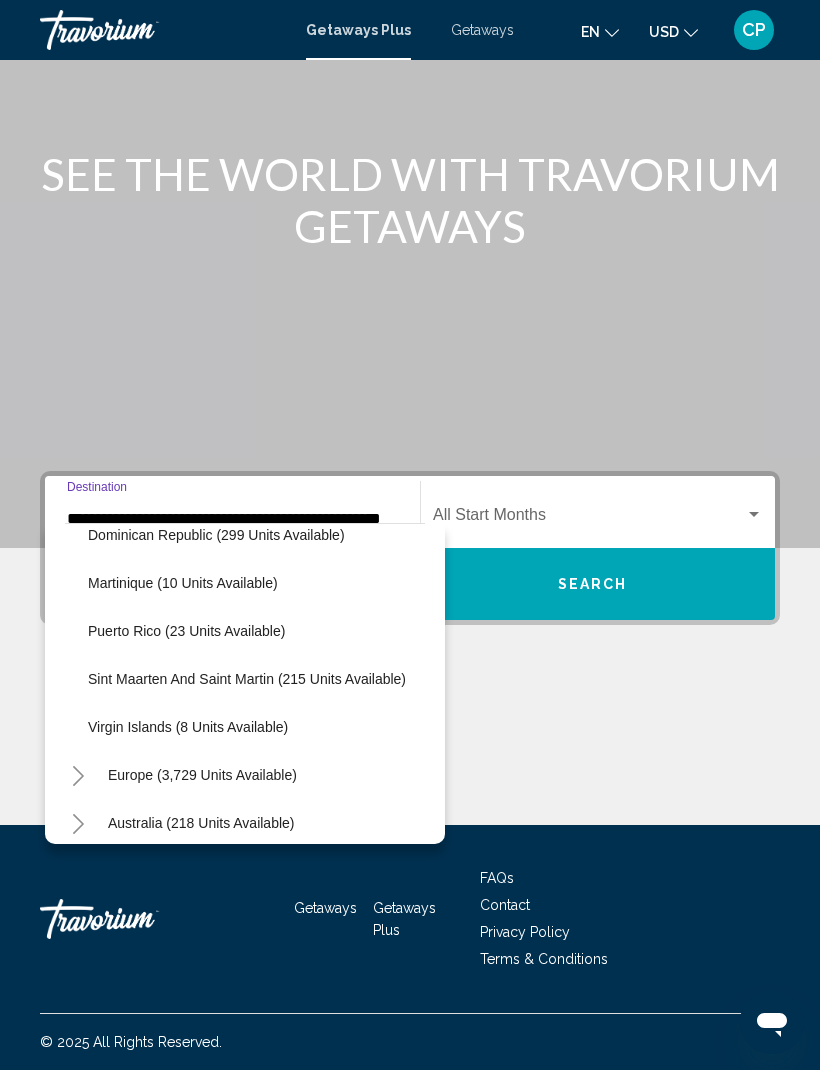 click on "Virgin Islands (8 units available)" 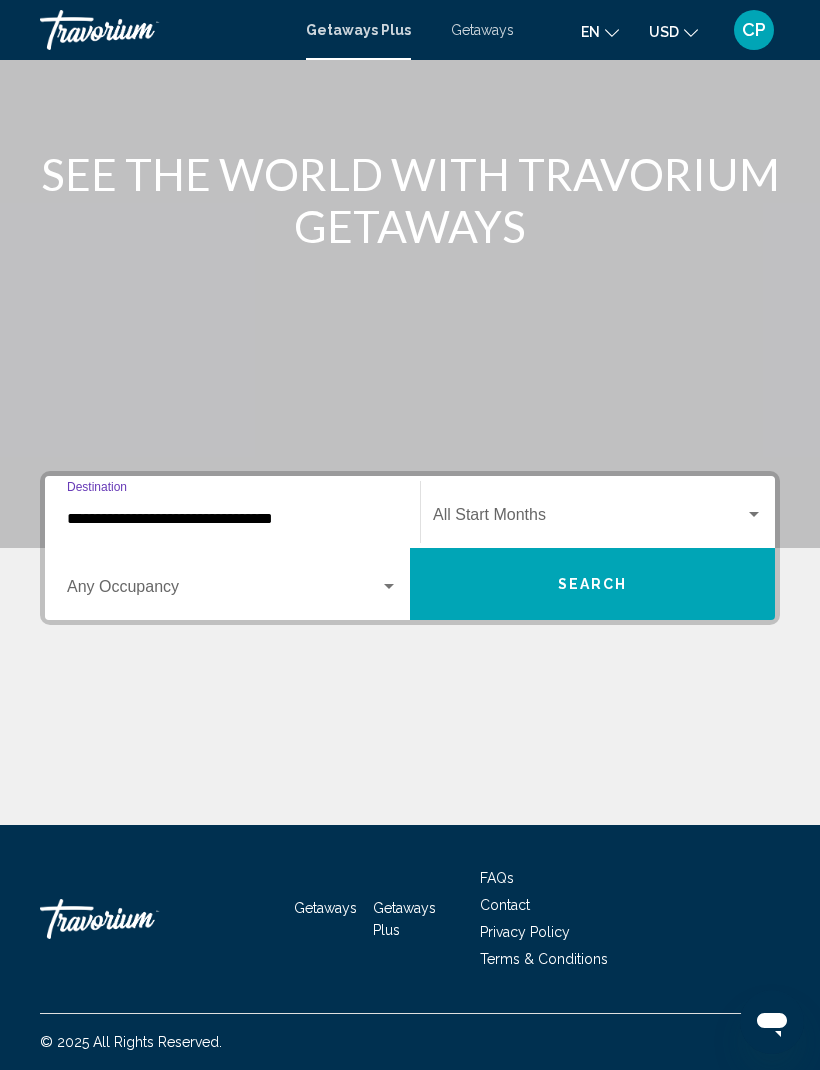 click at bounding box center [589, 519] 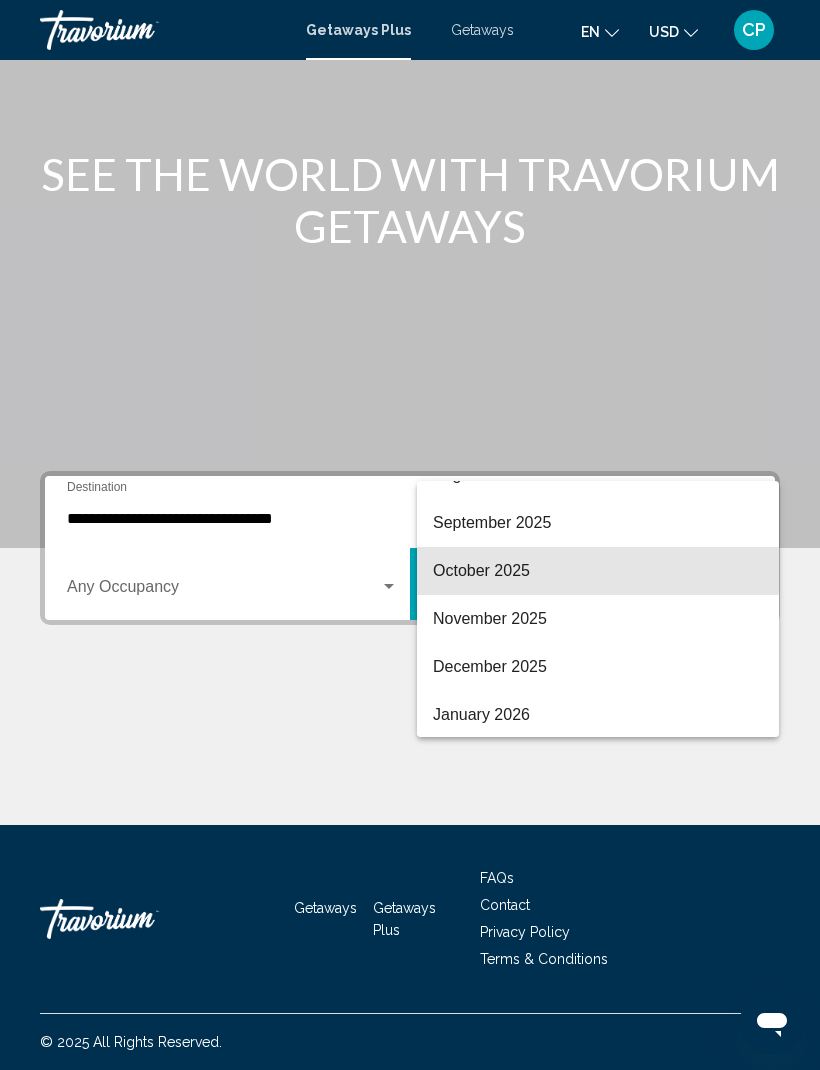 scroll, scrollTop: 134, scrollLeft: 0, axis: vertical 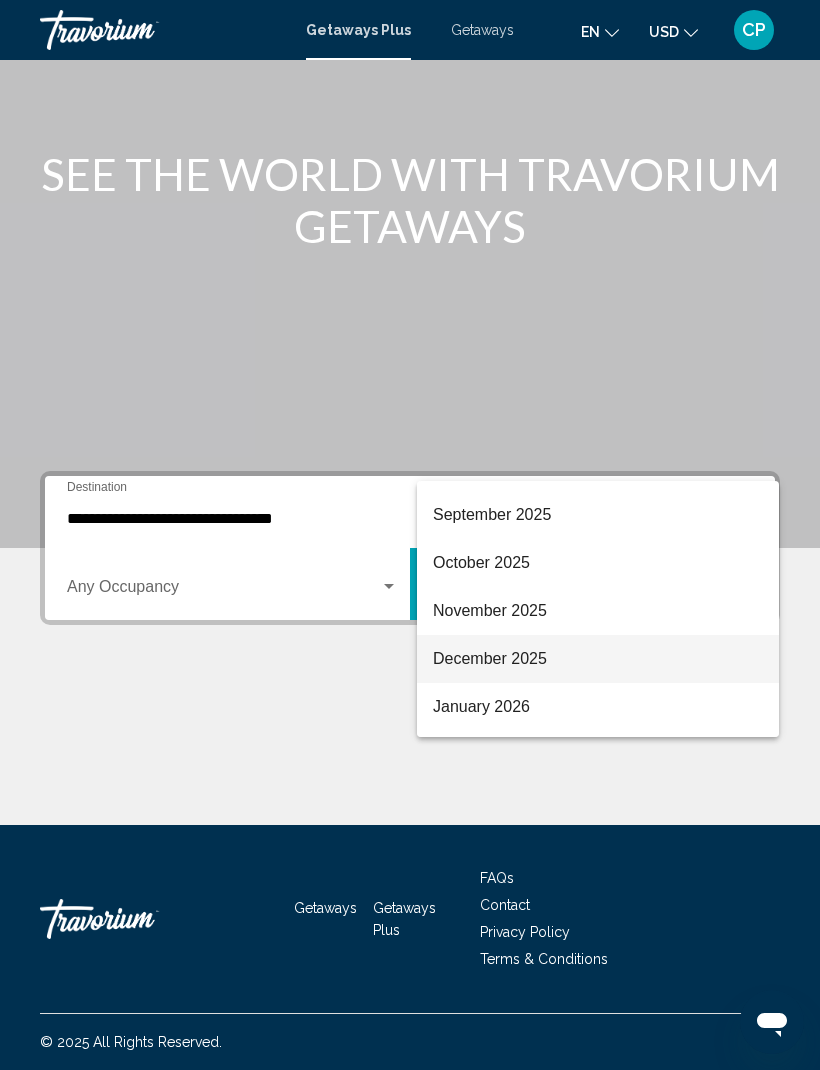 click on "December 2025" at bounding box center (598, 659) 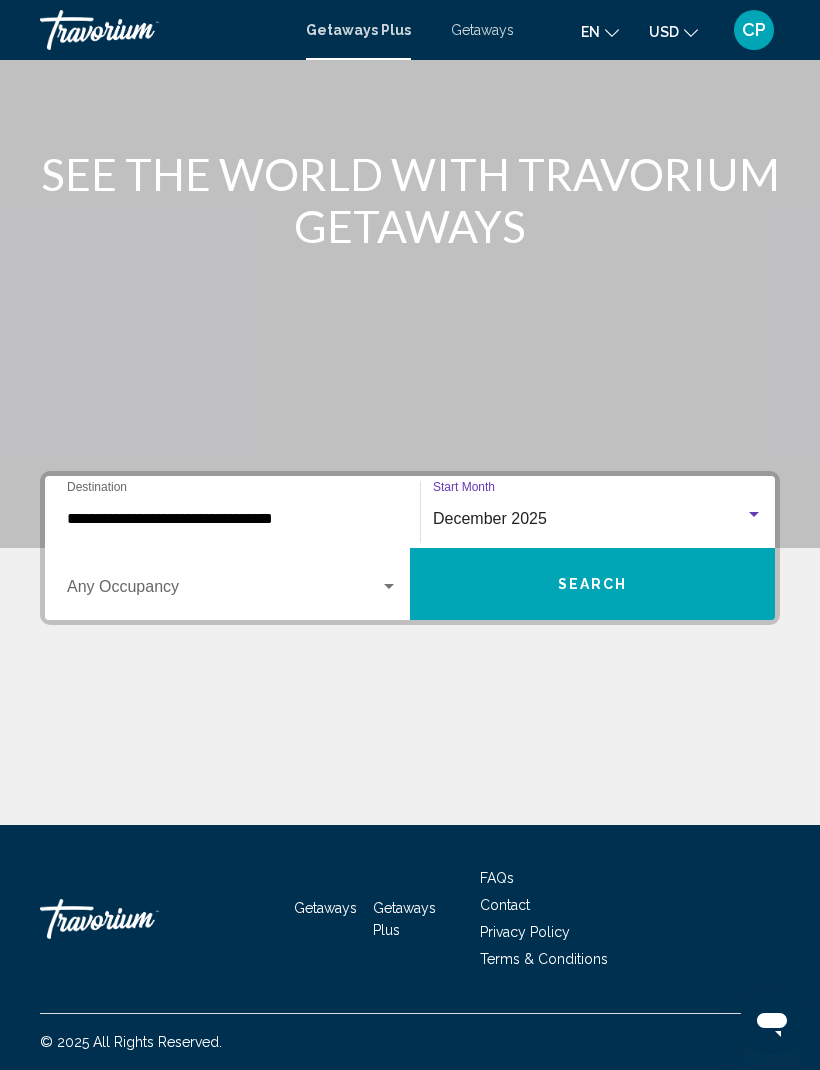 click on "Search" at bounding box center [592, 584] 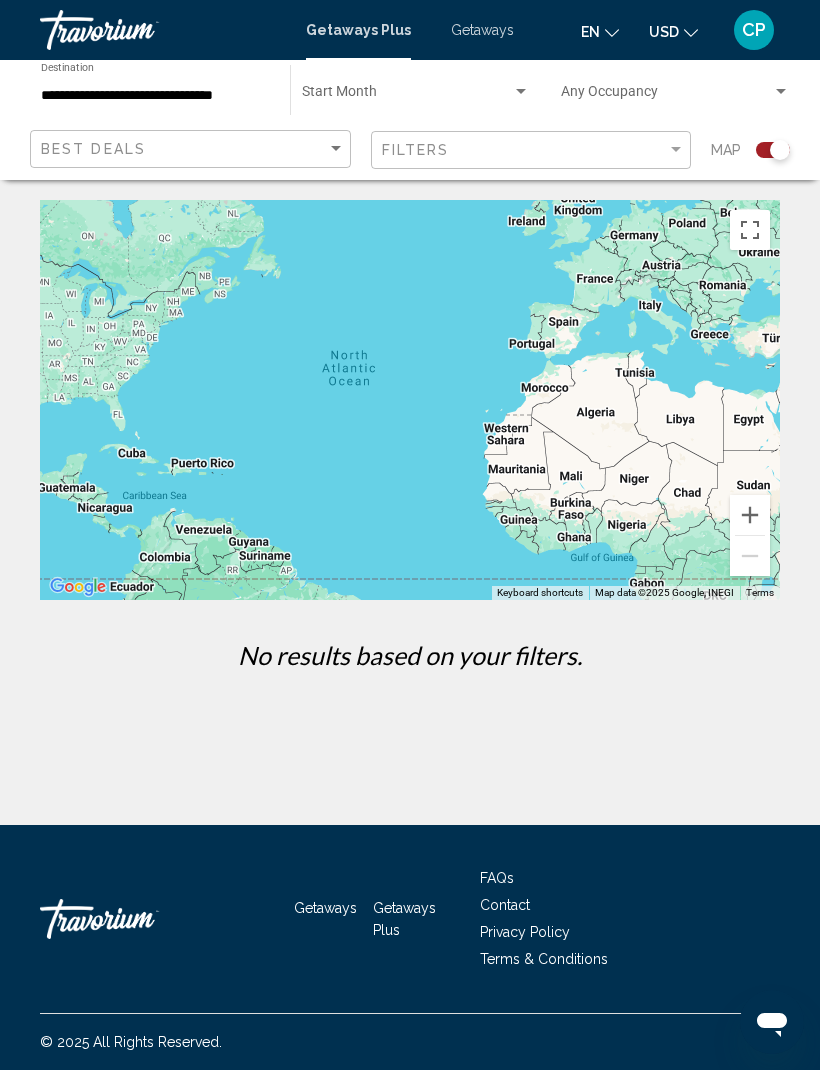 scroll, scrollTop: 0, scrollLeft: 0, axis: both 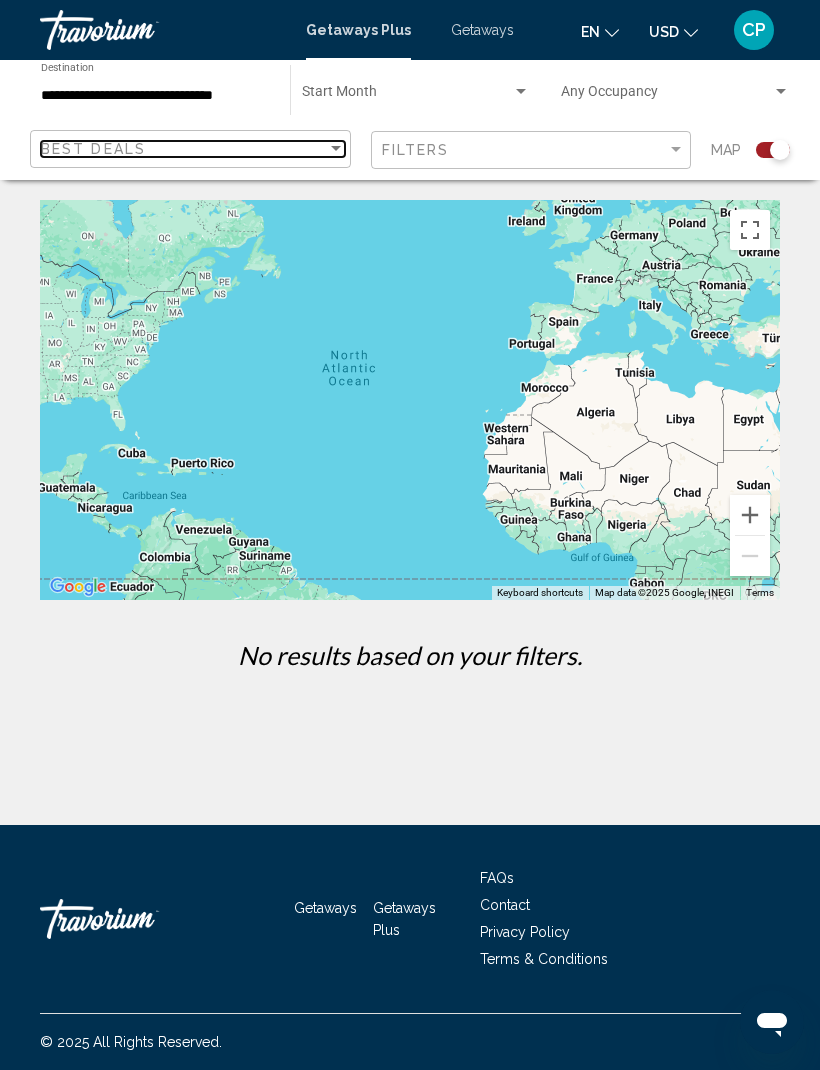 click on "Best Deals" at bounding box center (184, 149) 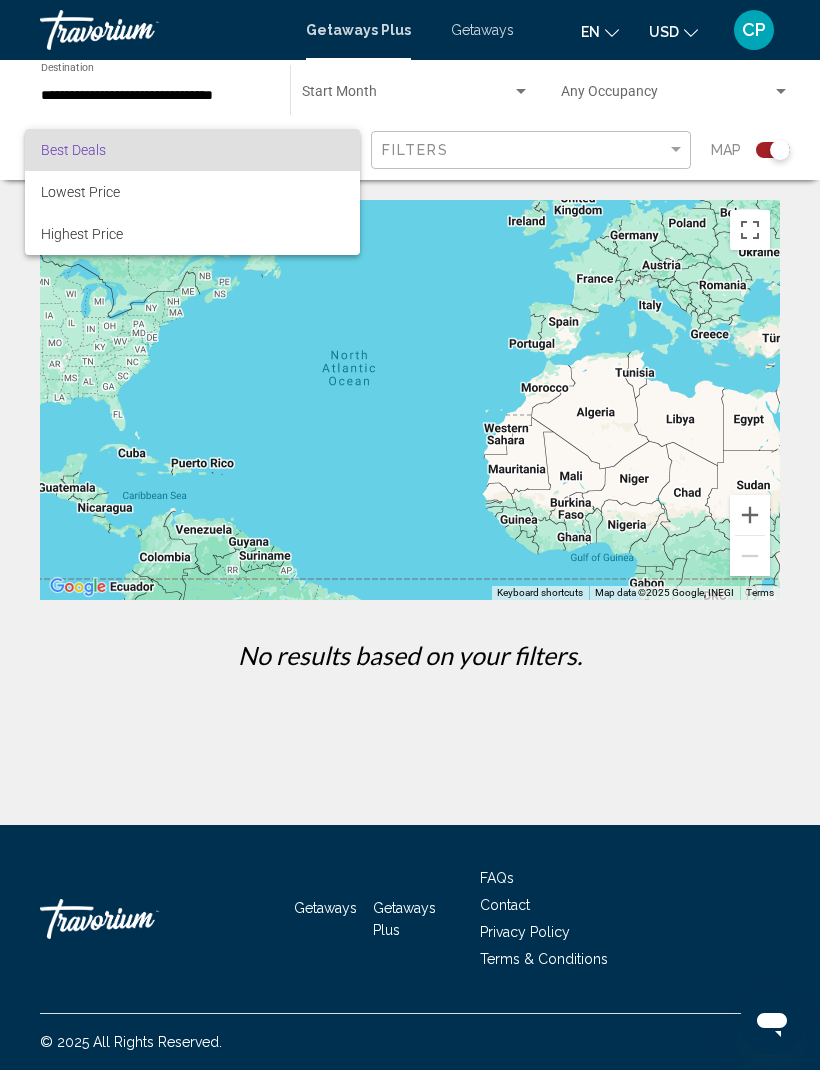 click at bounding box center [410, 535] 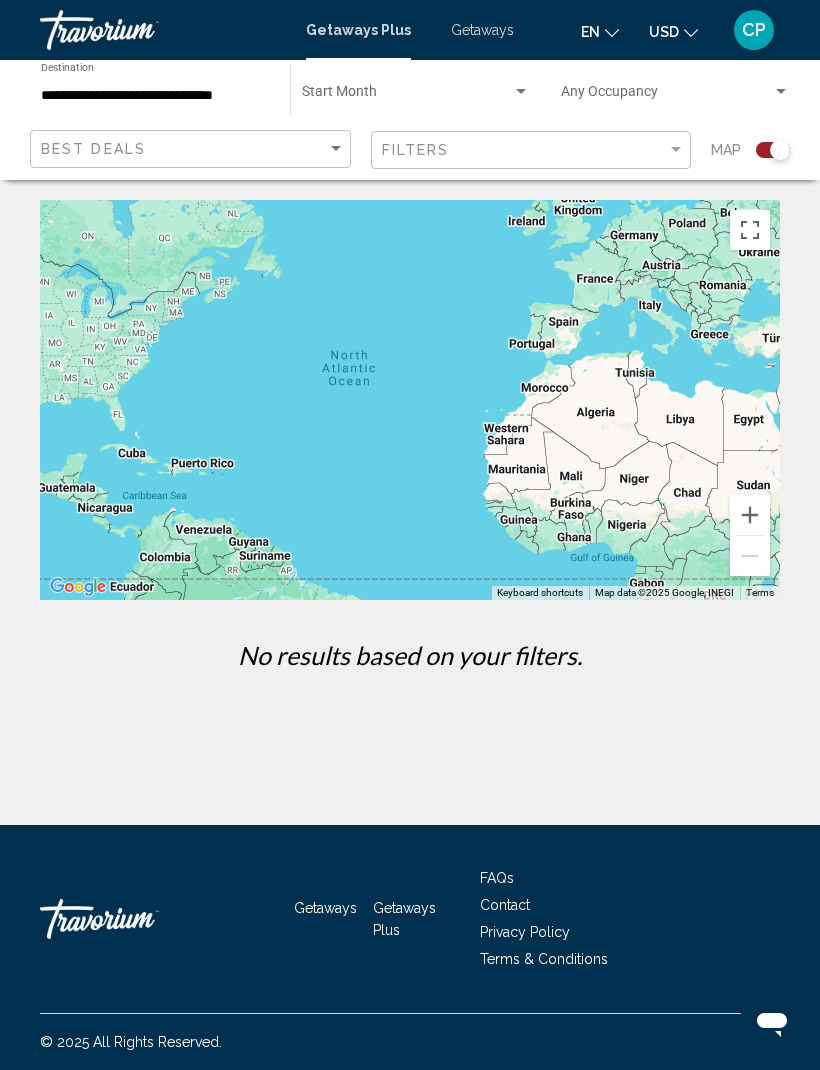click on "**********" at bounding box center [155, 96] 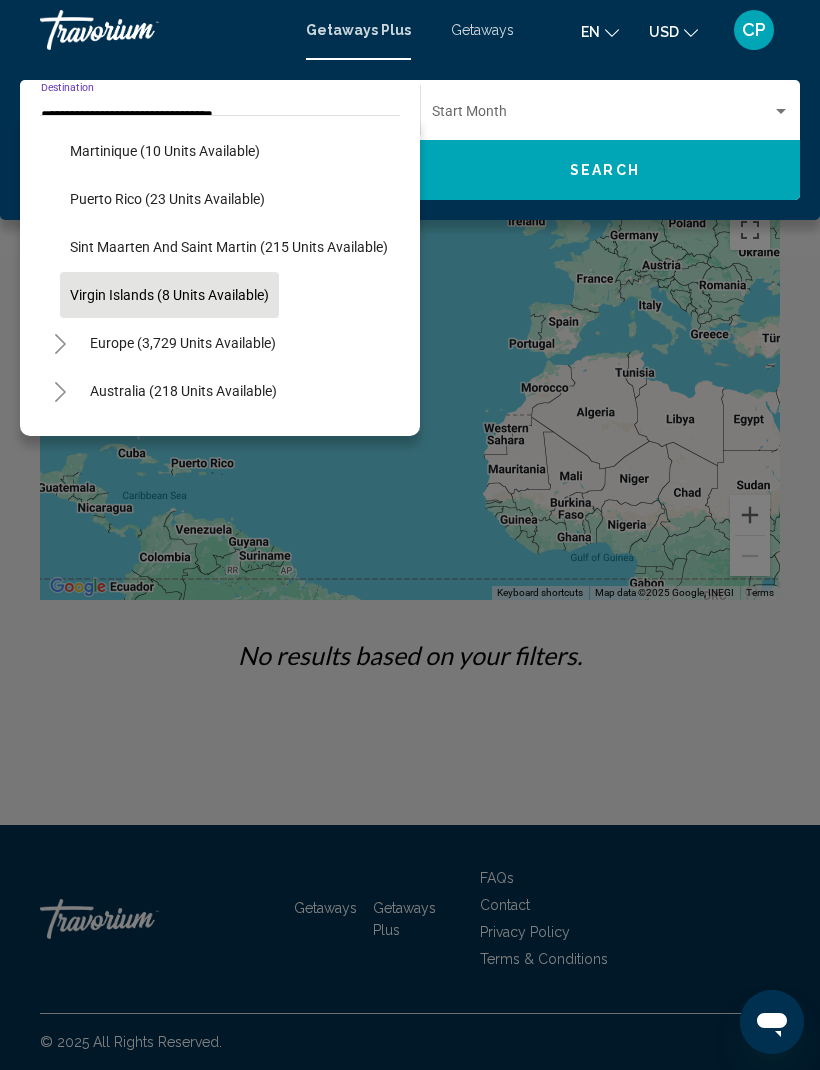 scroll, scrollTop: 385, scrollLeft: 0, axis: vertical 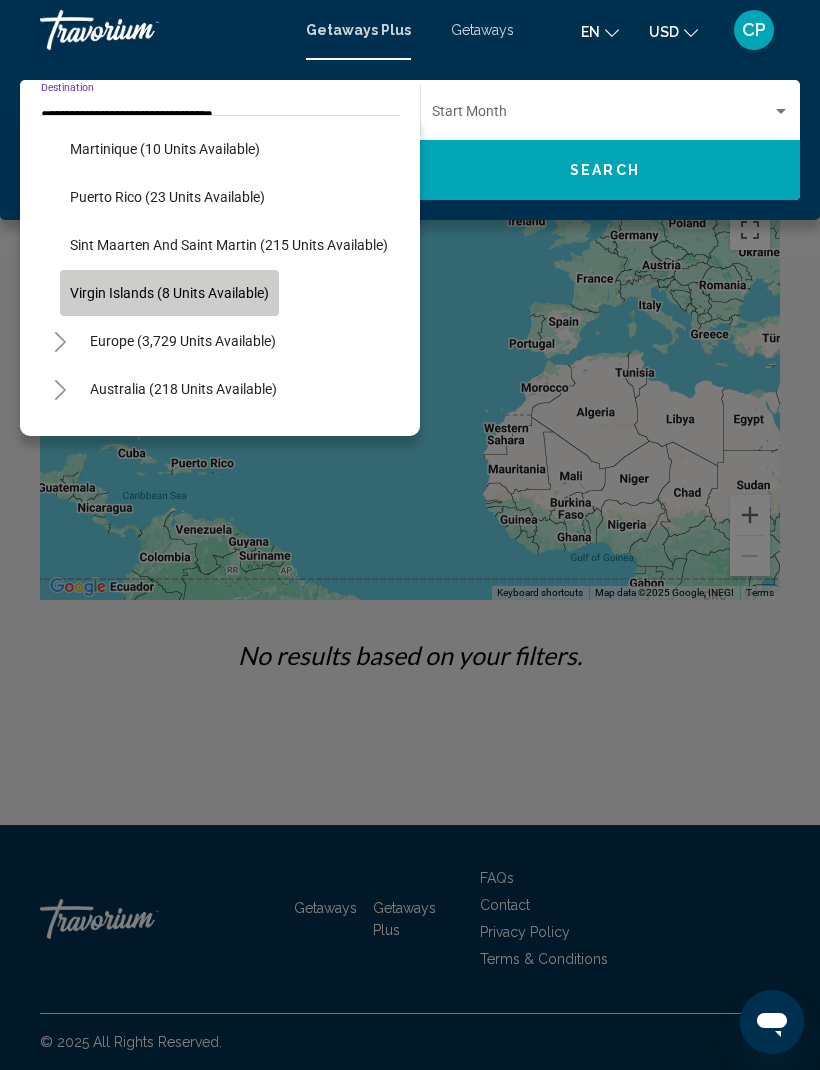 click on "Virgin Islands (8 units available)" 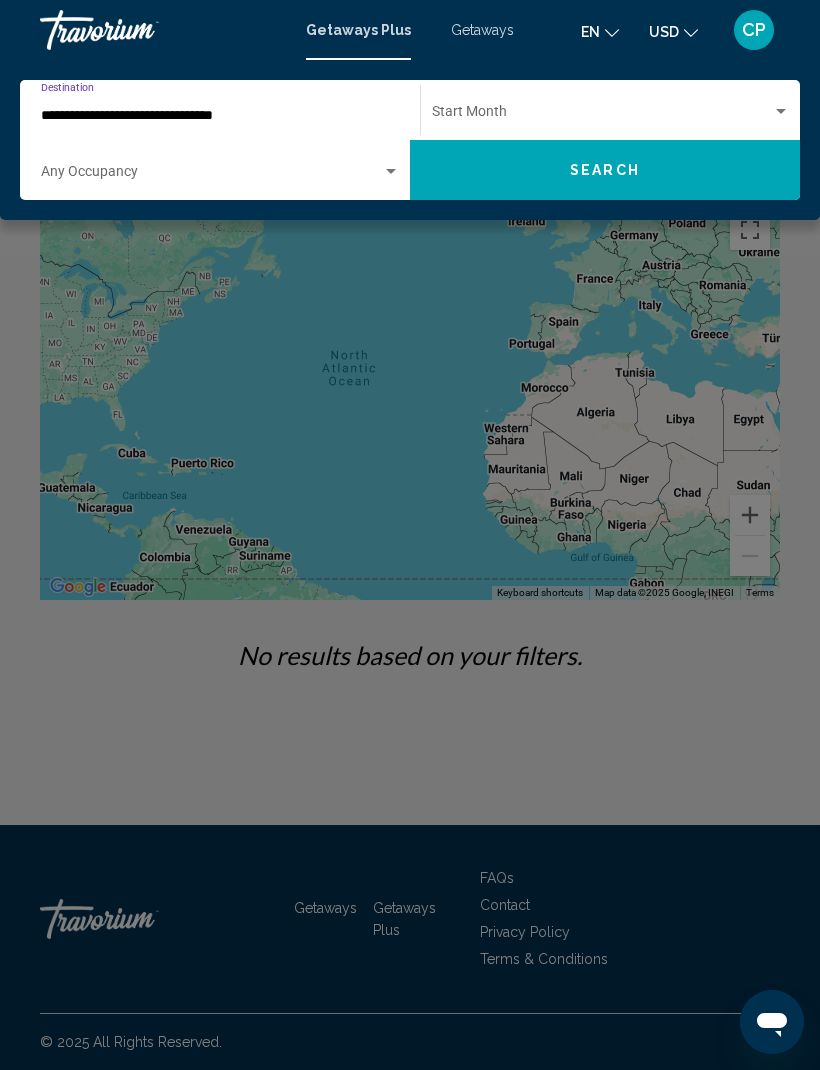 click at bounding box center [602, 116] 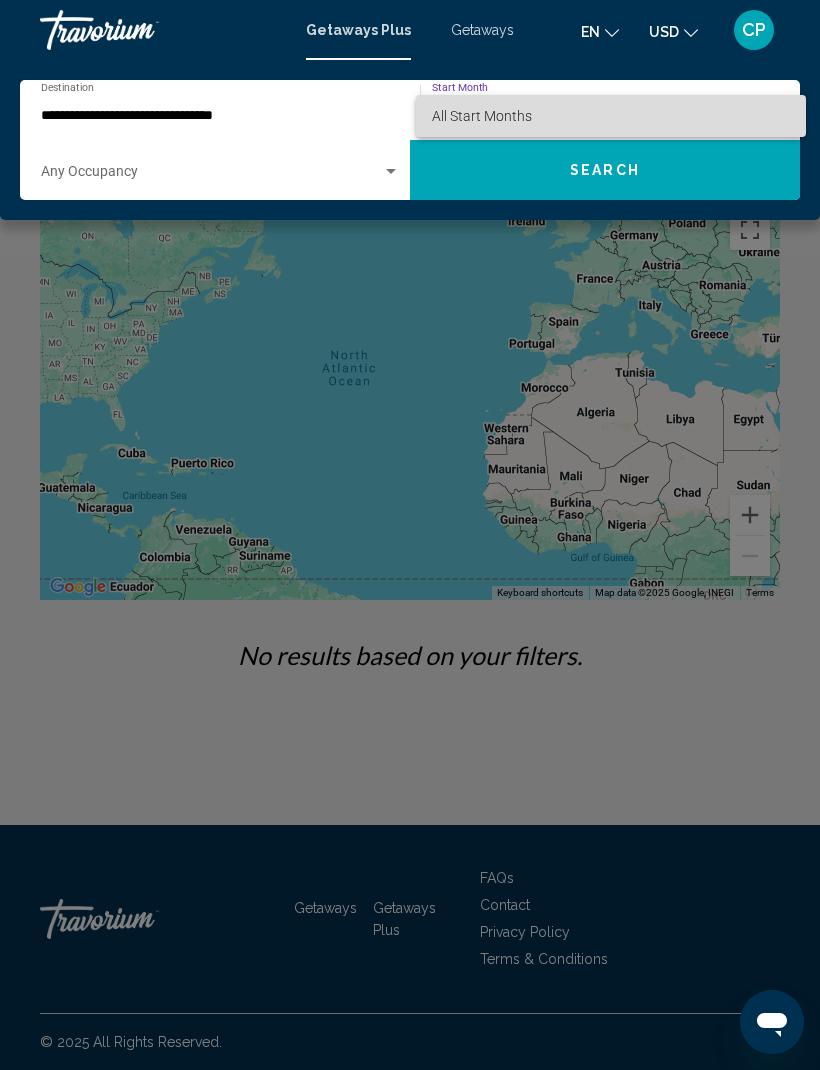 click on "All Start Months" at bounding box center [611, 116] 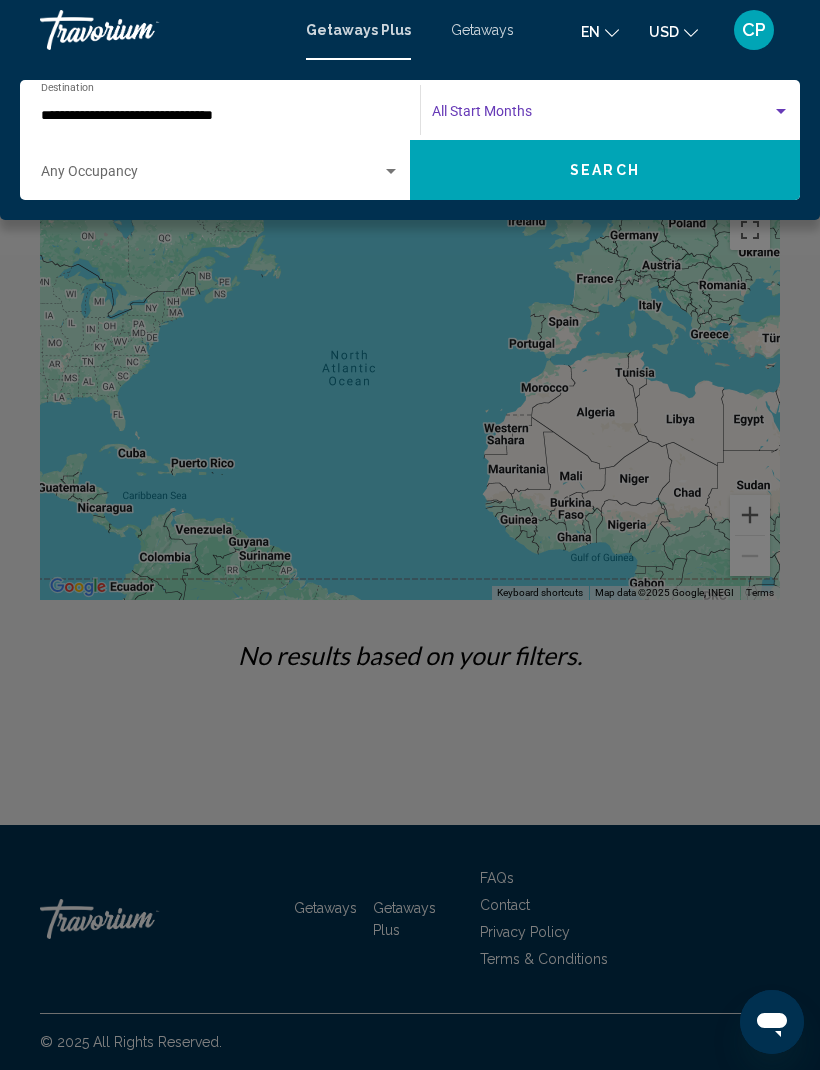 click at bounding box center [781, 111] 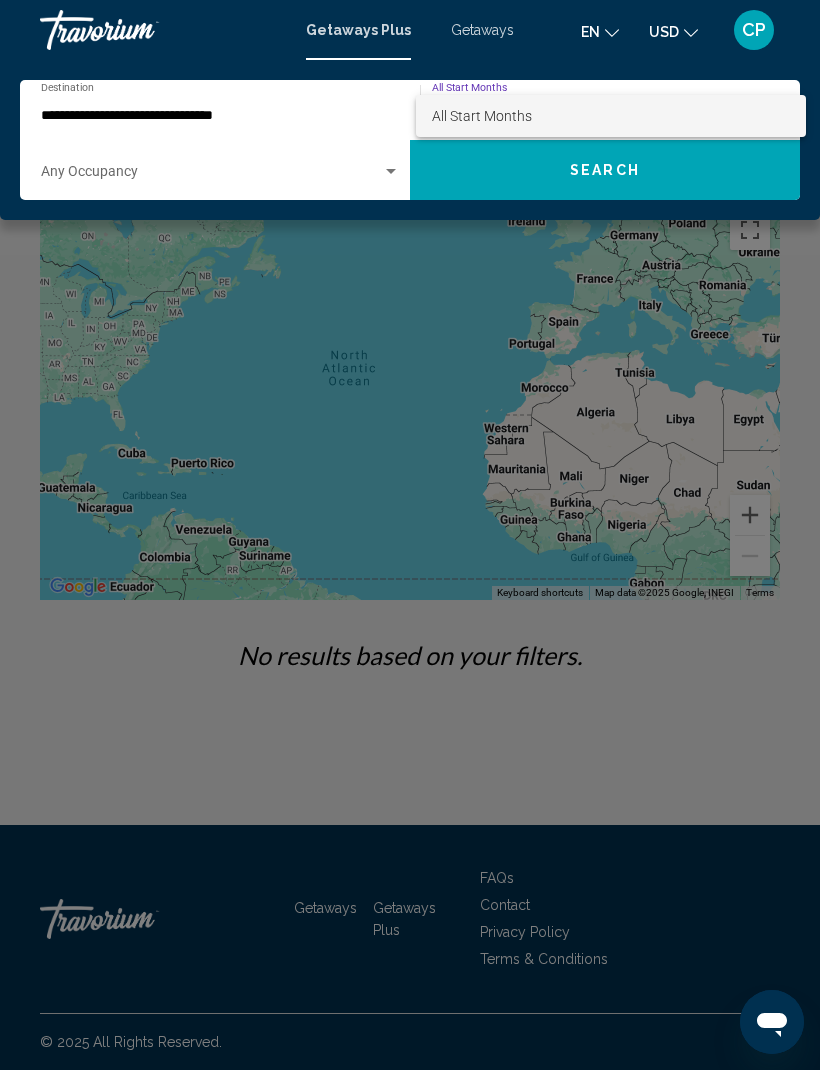 click at bounding box center (410, 535) 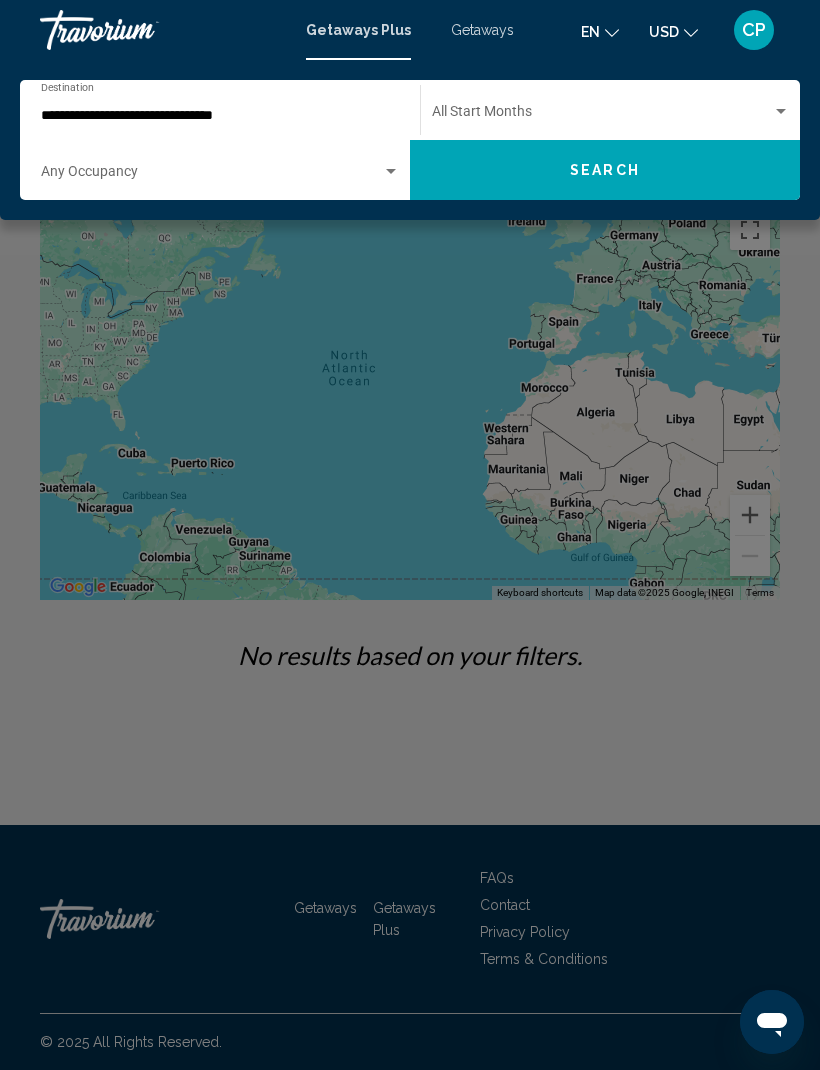 click on "Search" 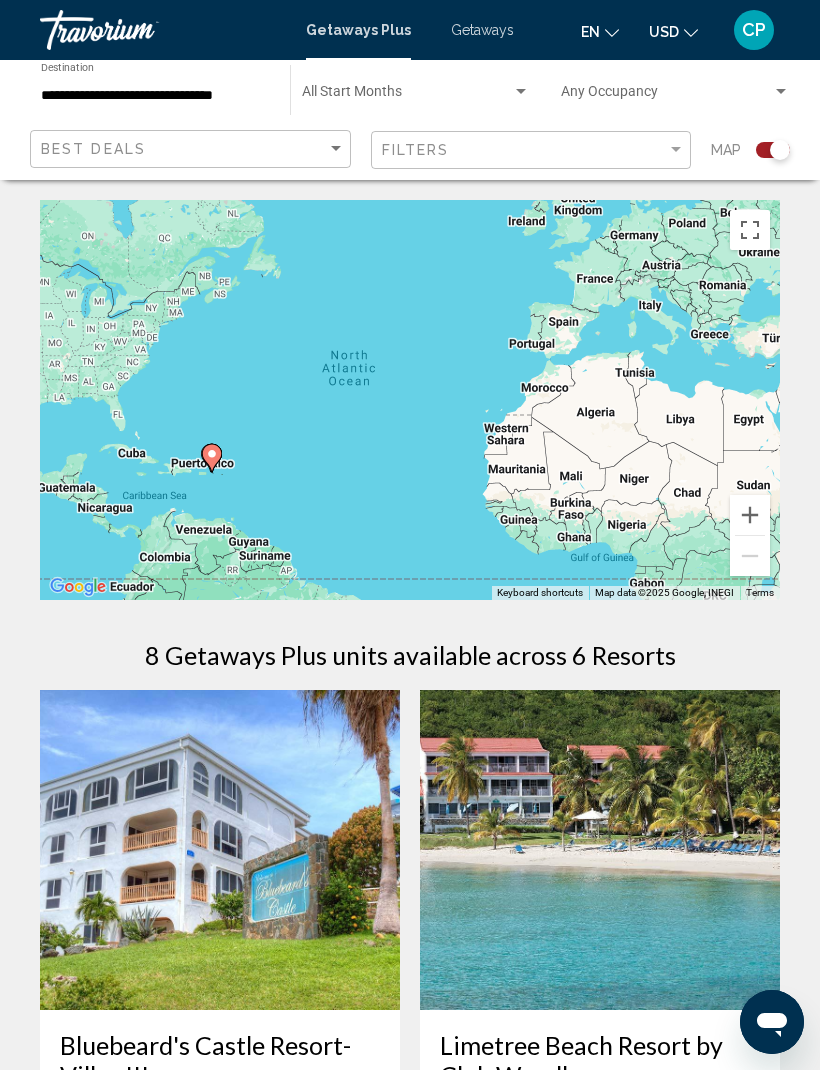 click on "Start Month All Start Months" 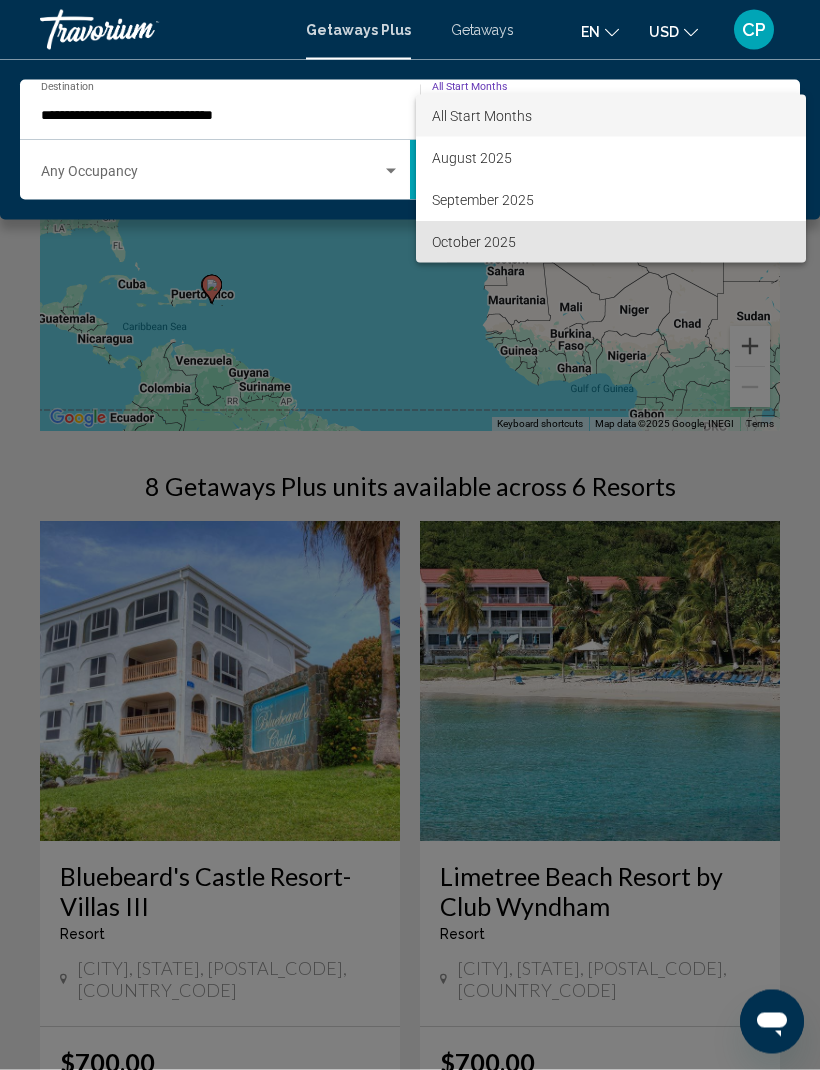 scroll, scrollTop: 168, scrollLeft: 0, axis: vertical 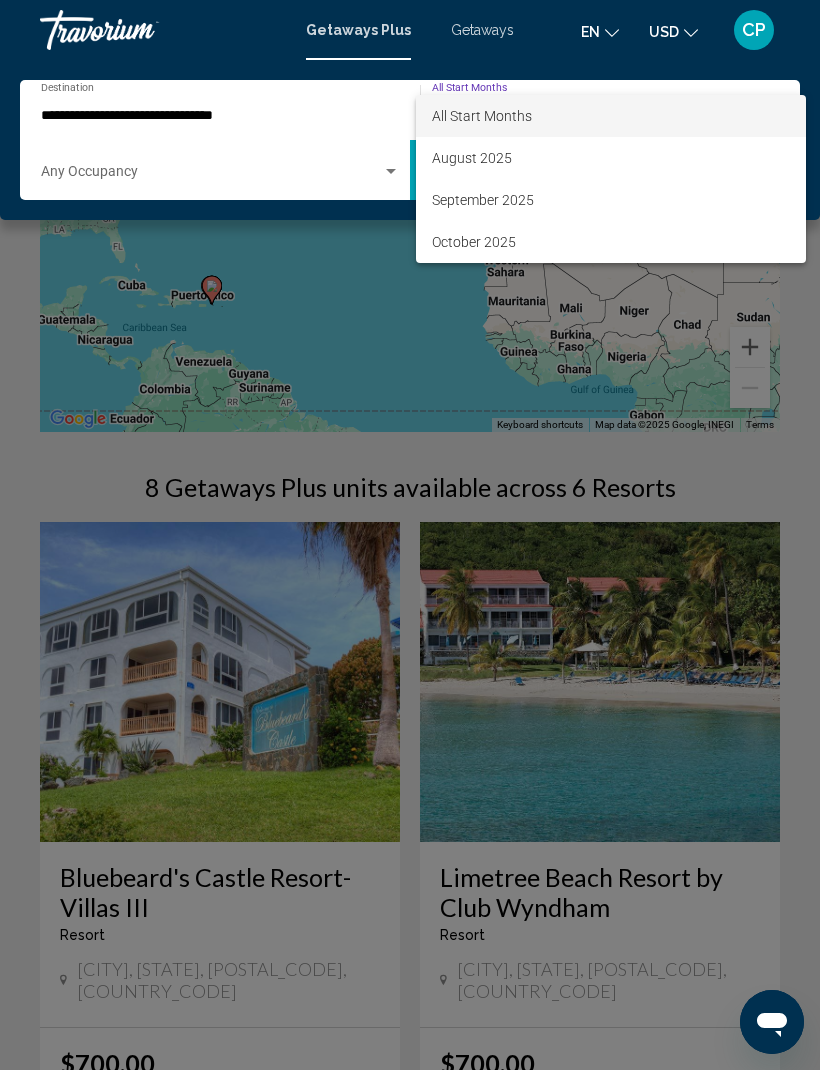 click at bounding box center (410, 535) 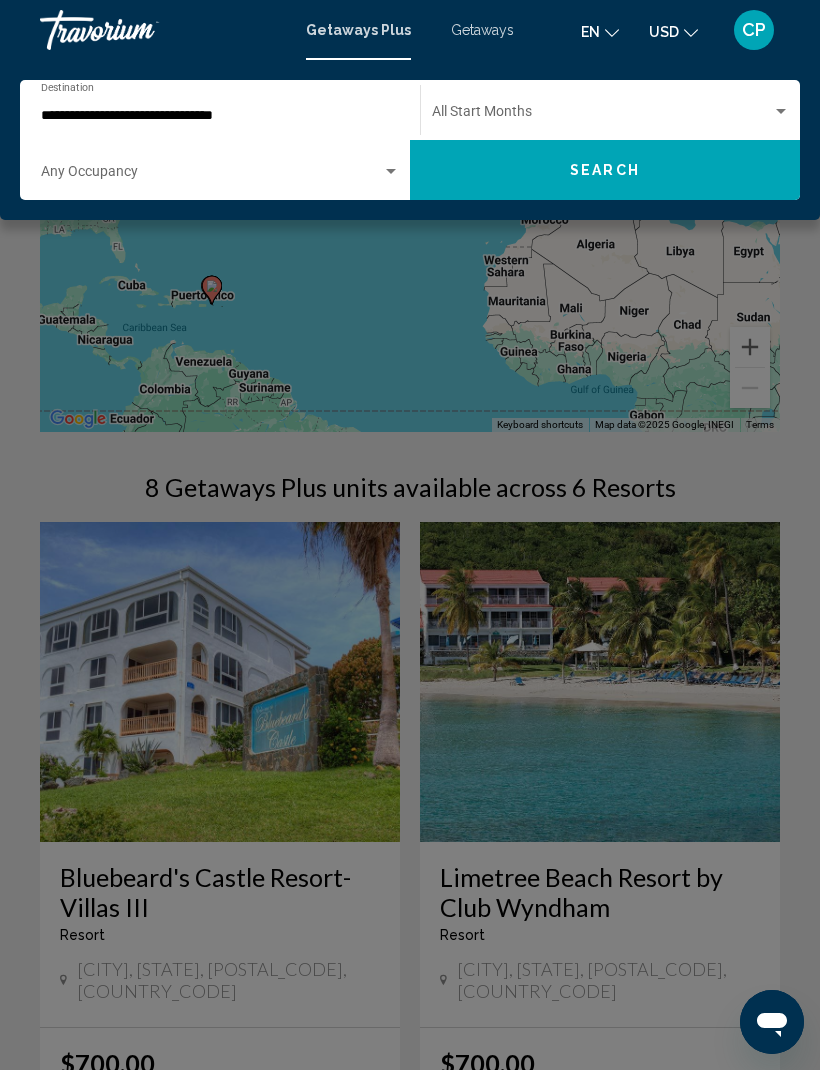 click on "Search" 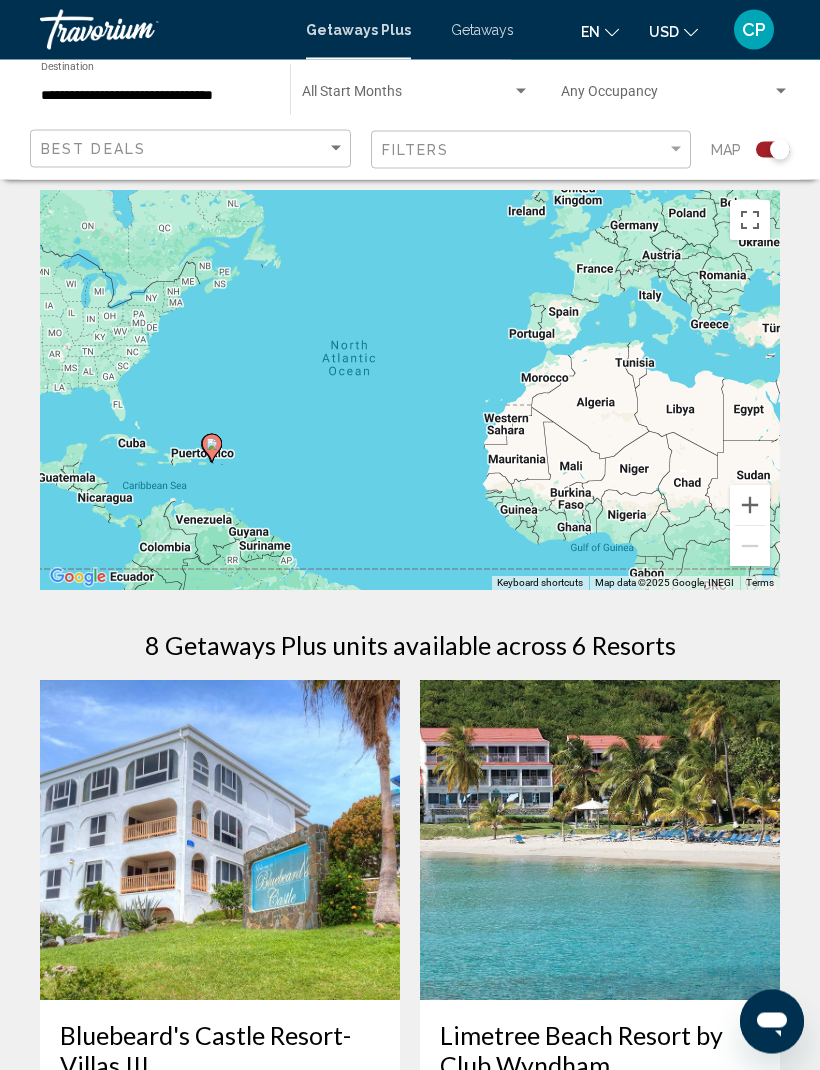 scroll, scrollTop: 0, scrollLeft: 0, axis: both 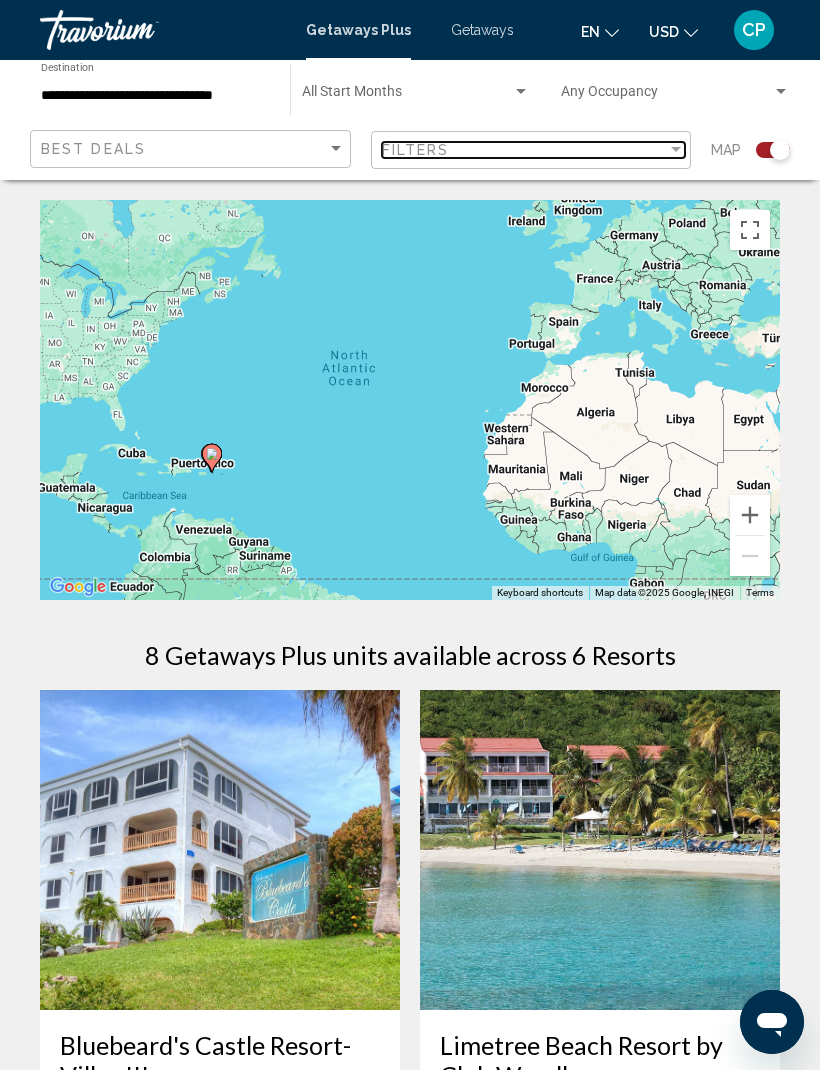click at bounding box center (676, 150) 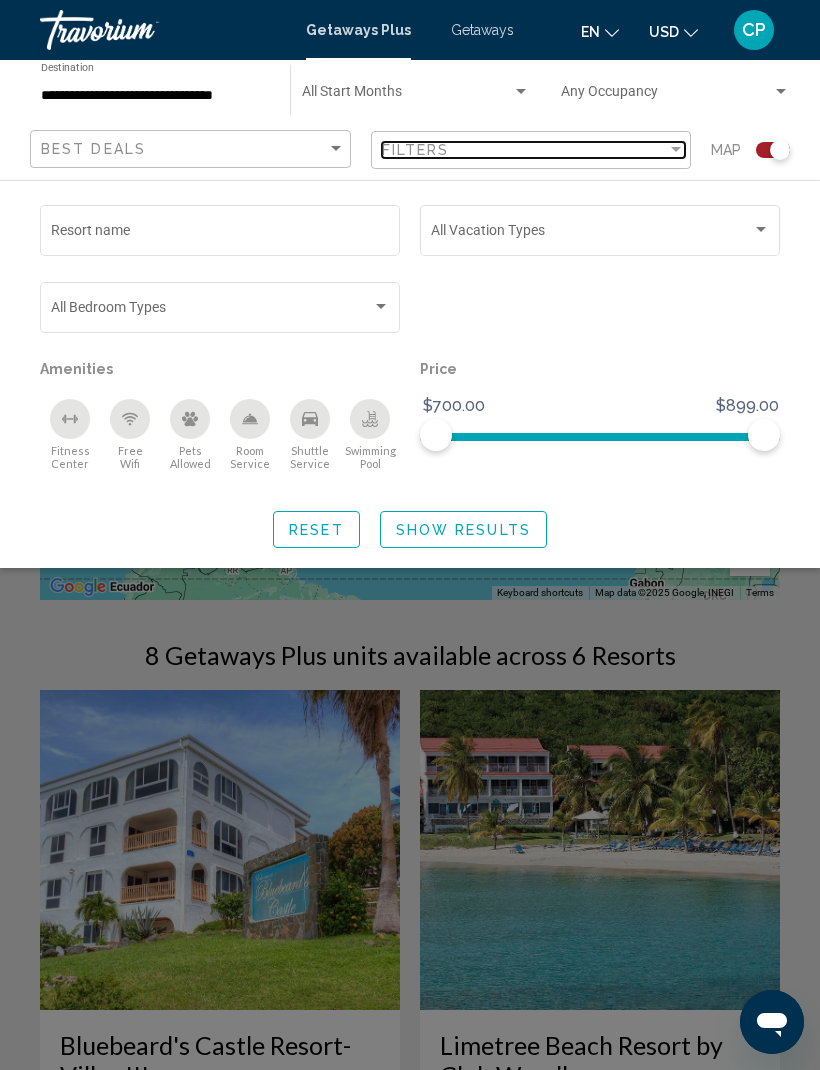 click at bounding box center (676, 150) 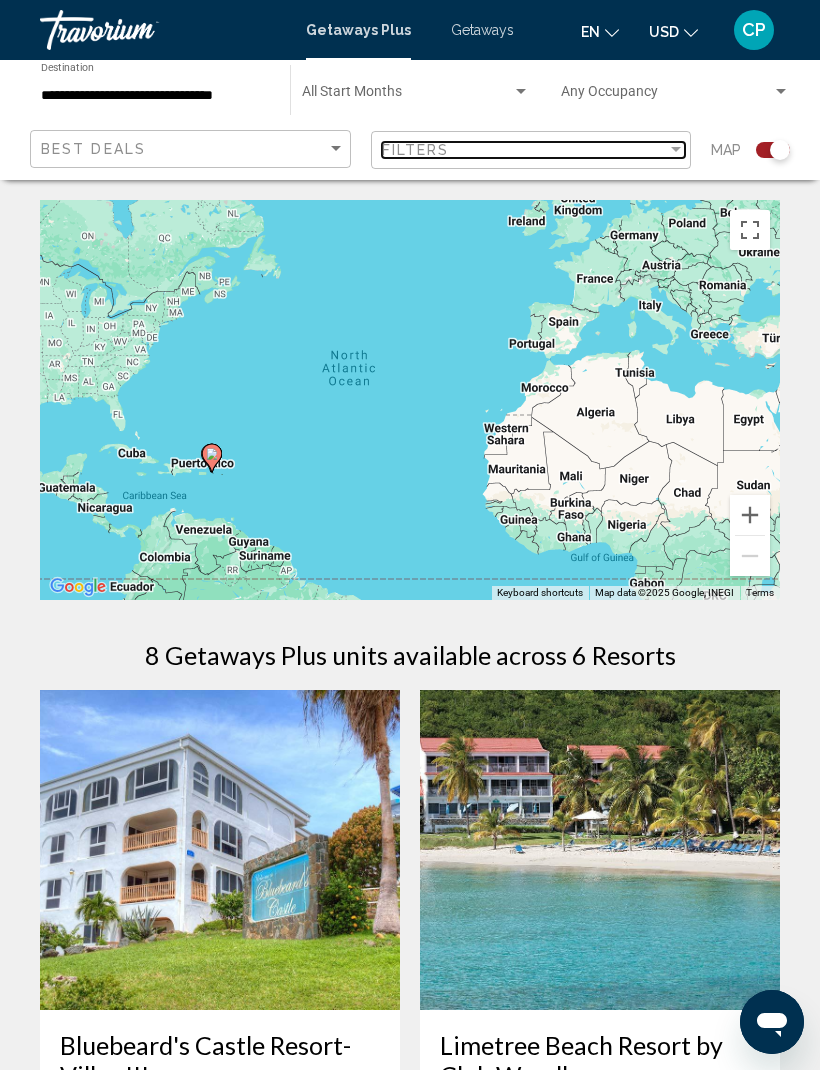click at bounding box center [676, 150] 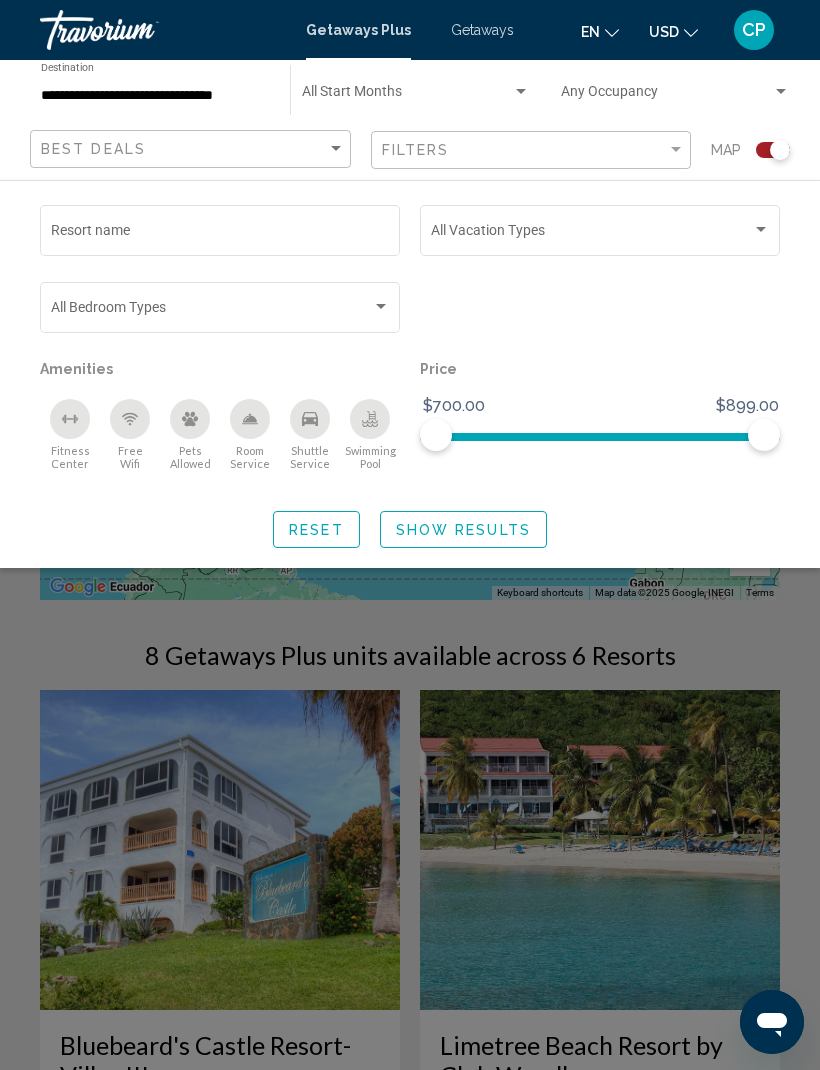 click 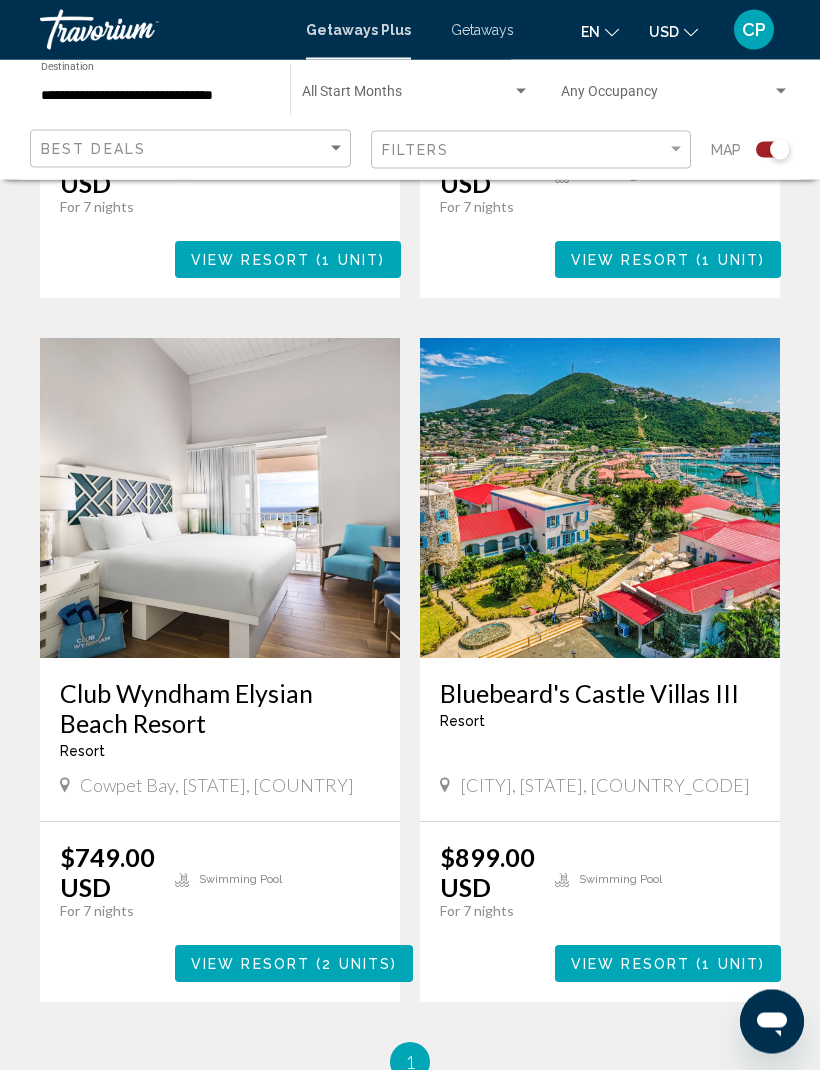 scroll, scrollTop: 1943, scrollLeft: 0, axis: vertical 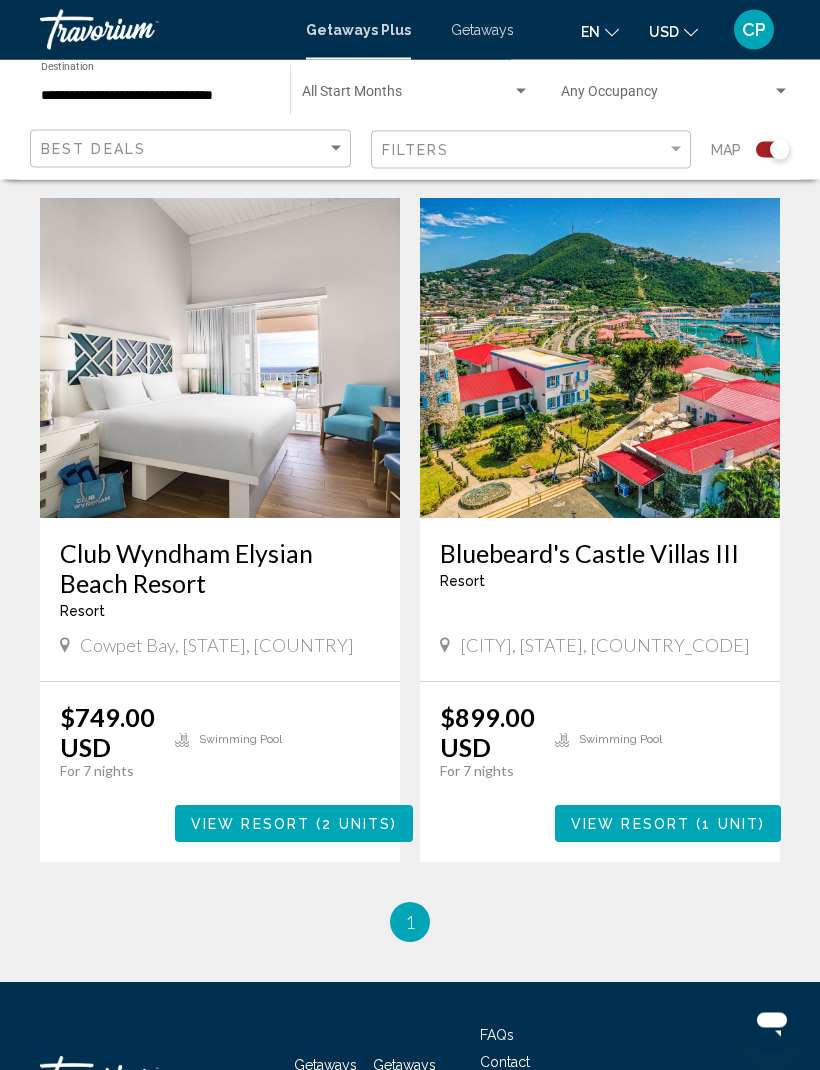click on "View Resort" at bounding box center (250, 825) 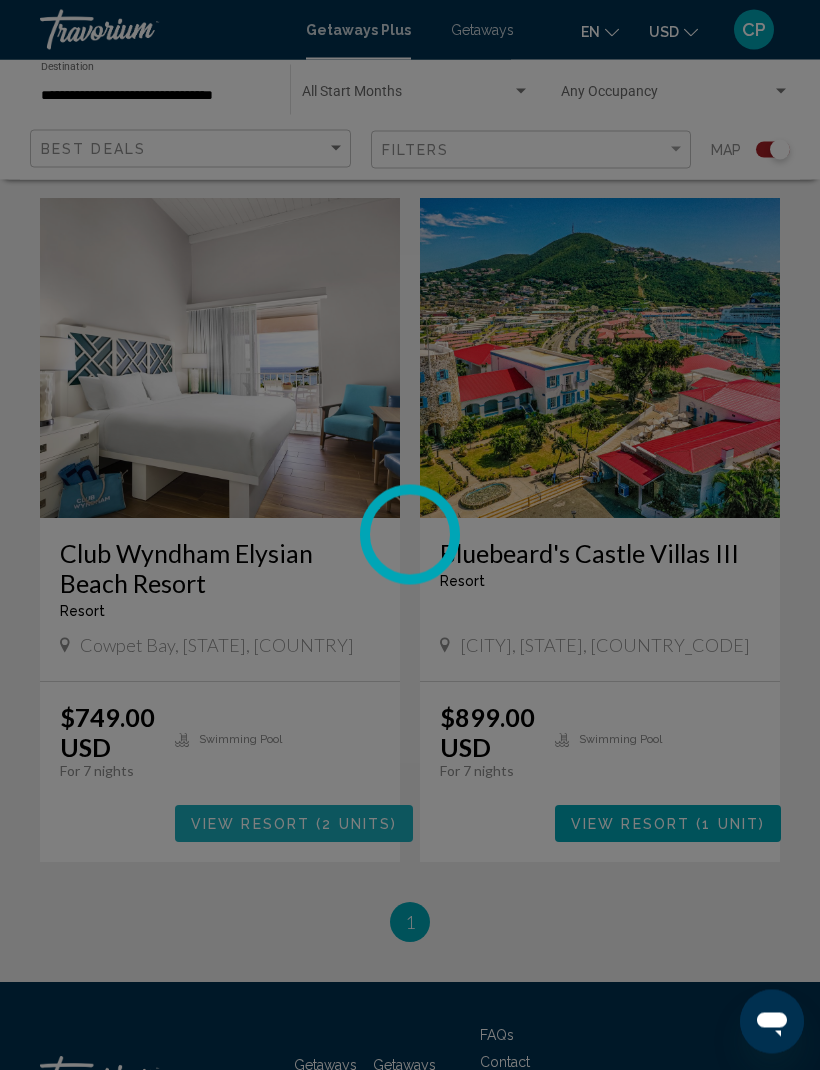scroll, scrollTop: 1943, scrollLeft: 0, axis: vertical 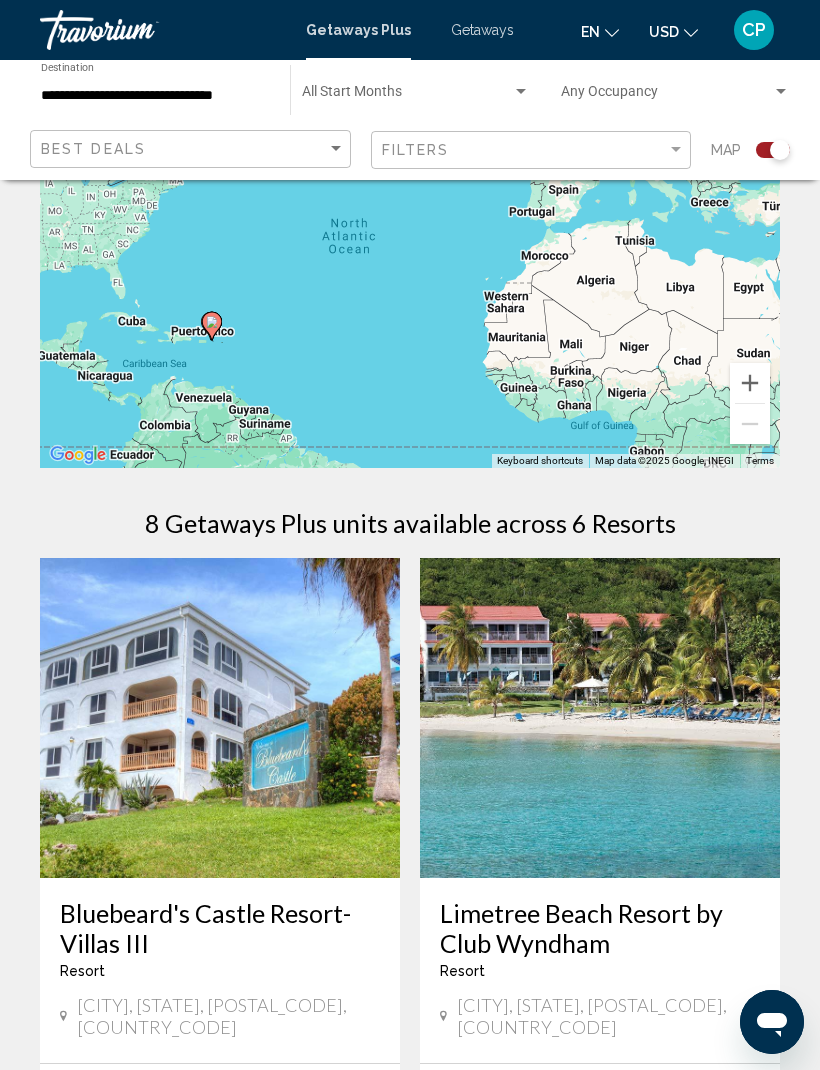click at bounding box center [600, 718] 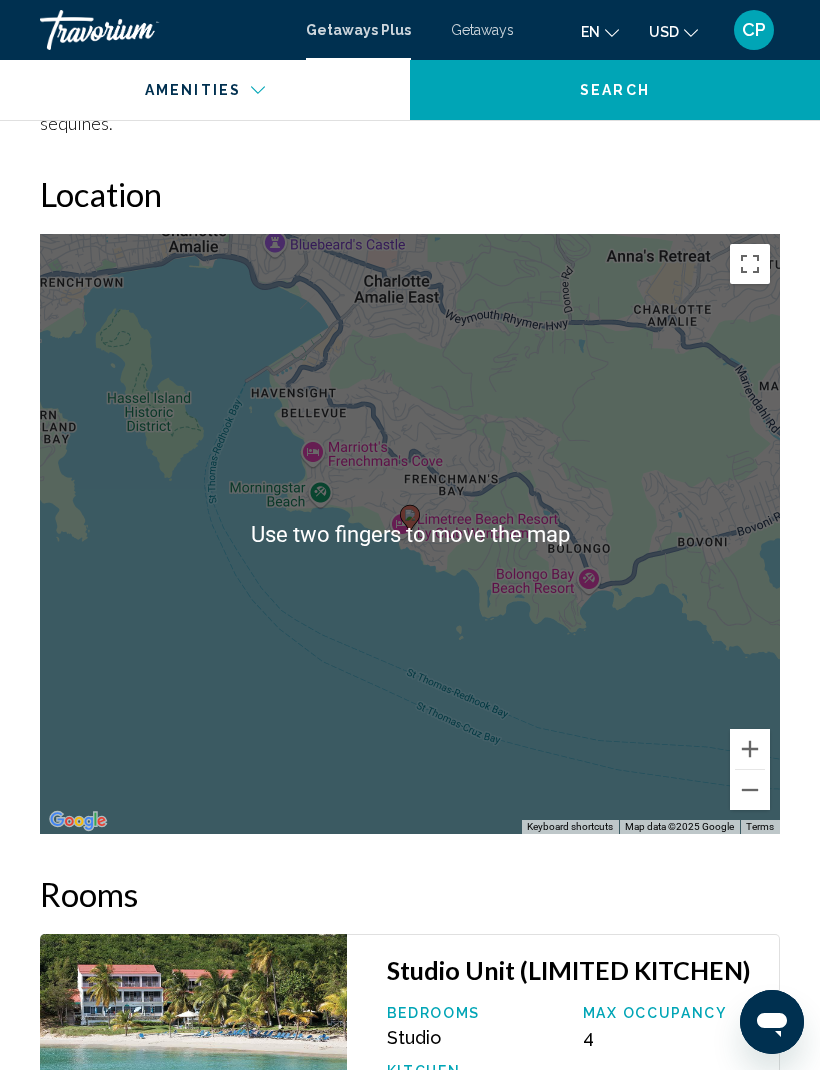 scroll, scrollTop: 3099, scrollLeft: 0, axis: vertical 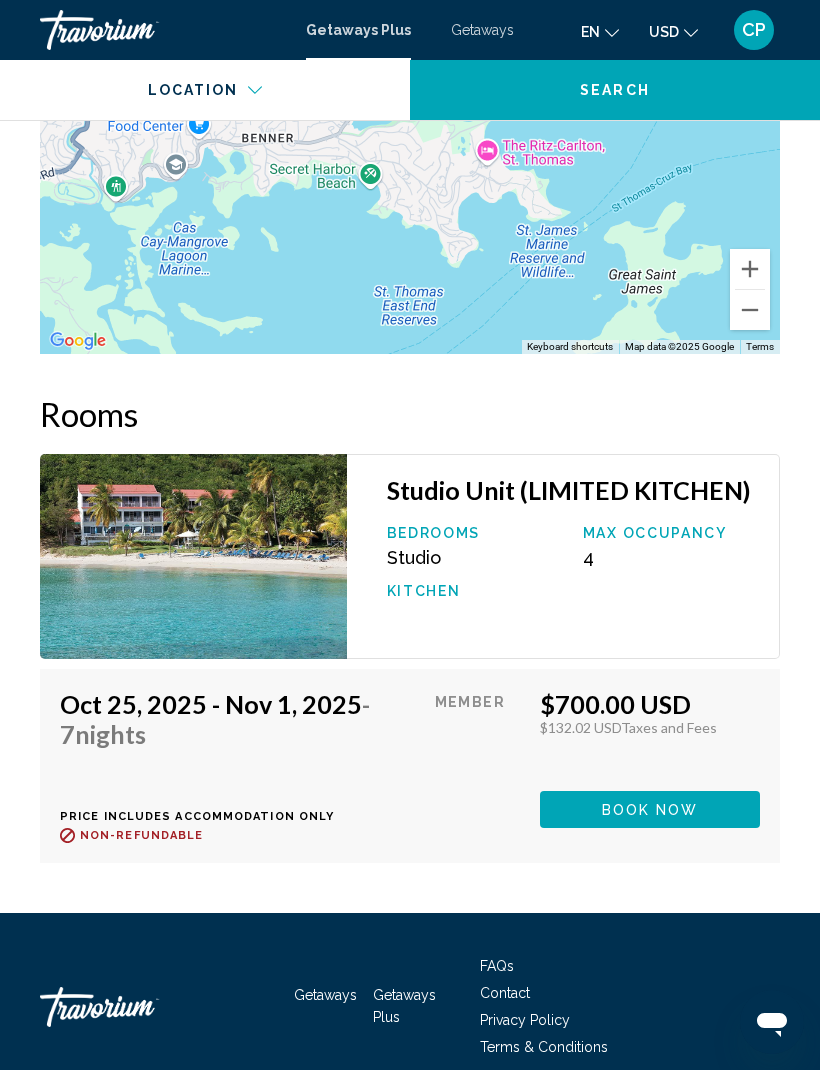 click on "Book now" at bounding box center (650, 810) 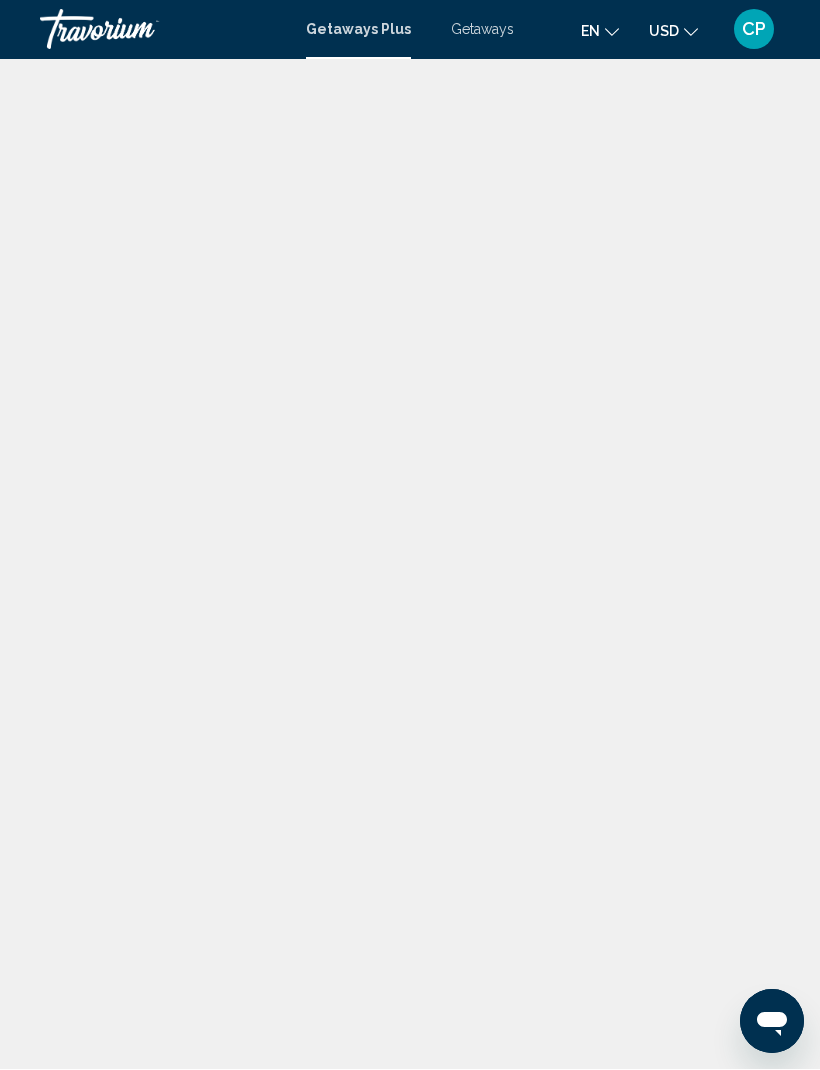 scroll, scrollTop: 1, scrollLeft: 0, axis: vertical 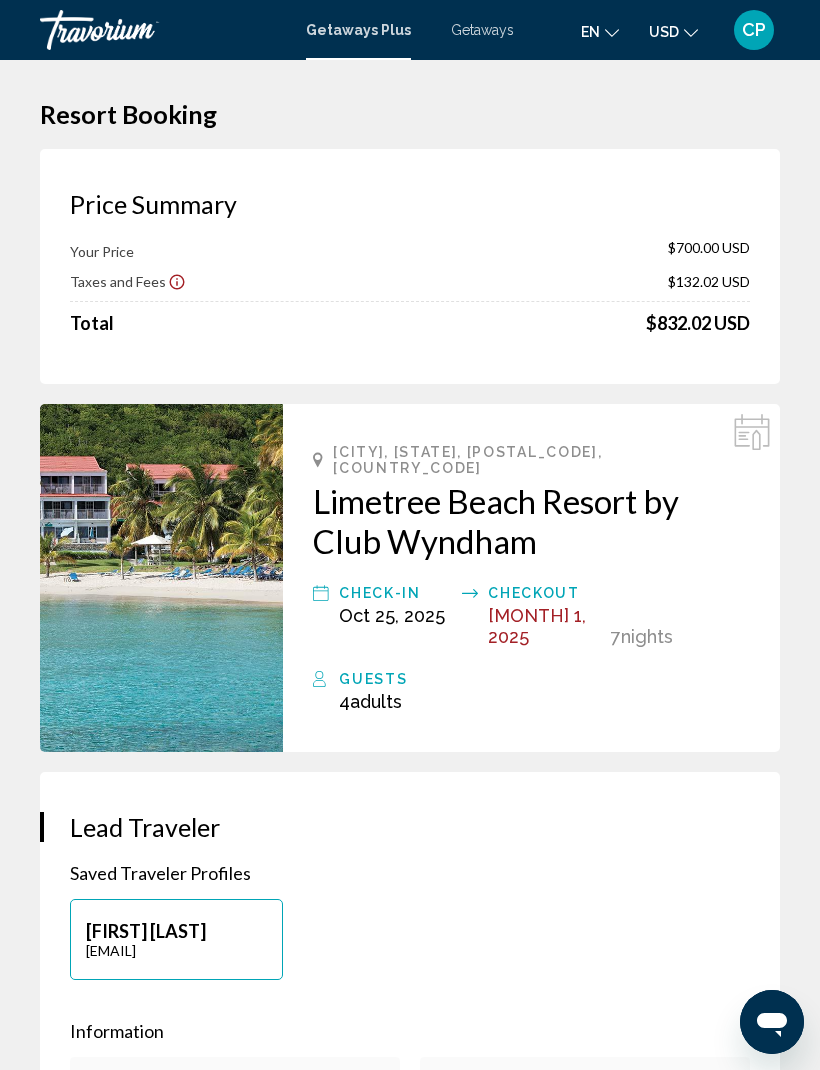click on "Check-In" at bounding box center (395, 593) 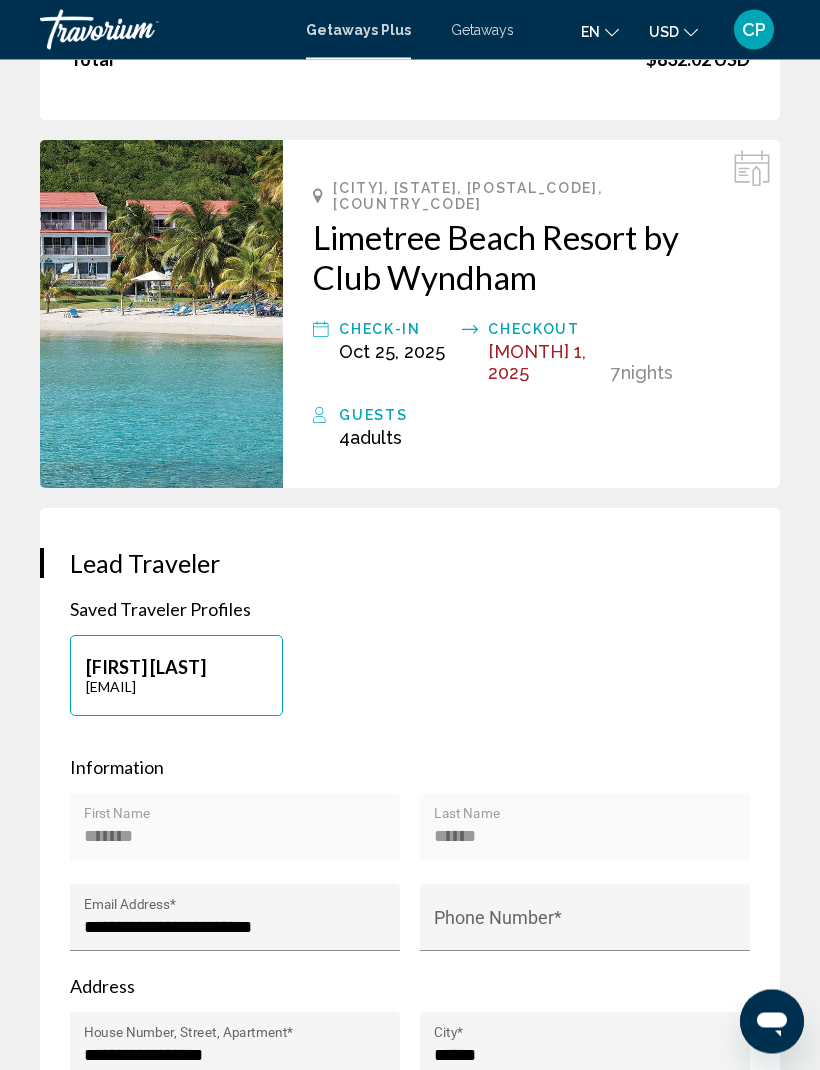 scroll, scrollTop: 0, scrollLeft: 0, axis: both 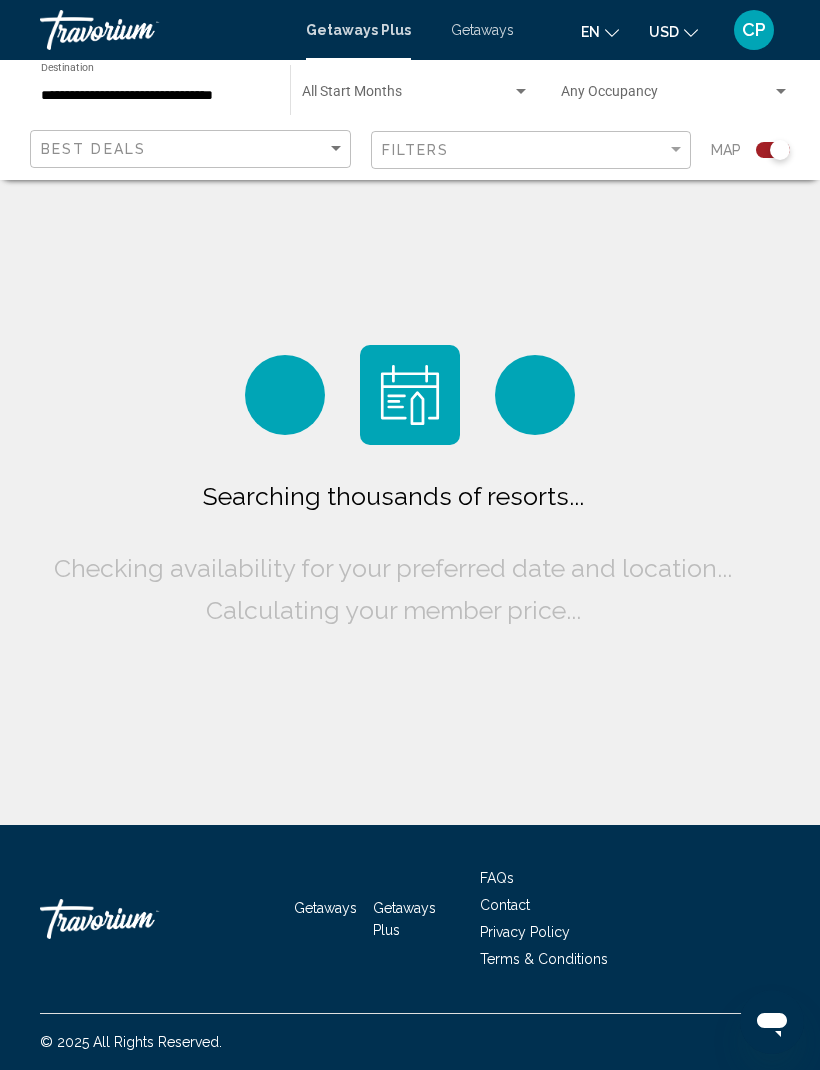 click on "CP" at bounding box center [754, 30] 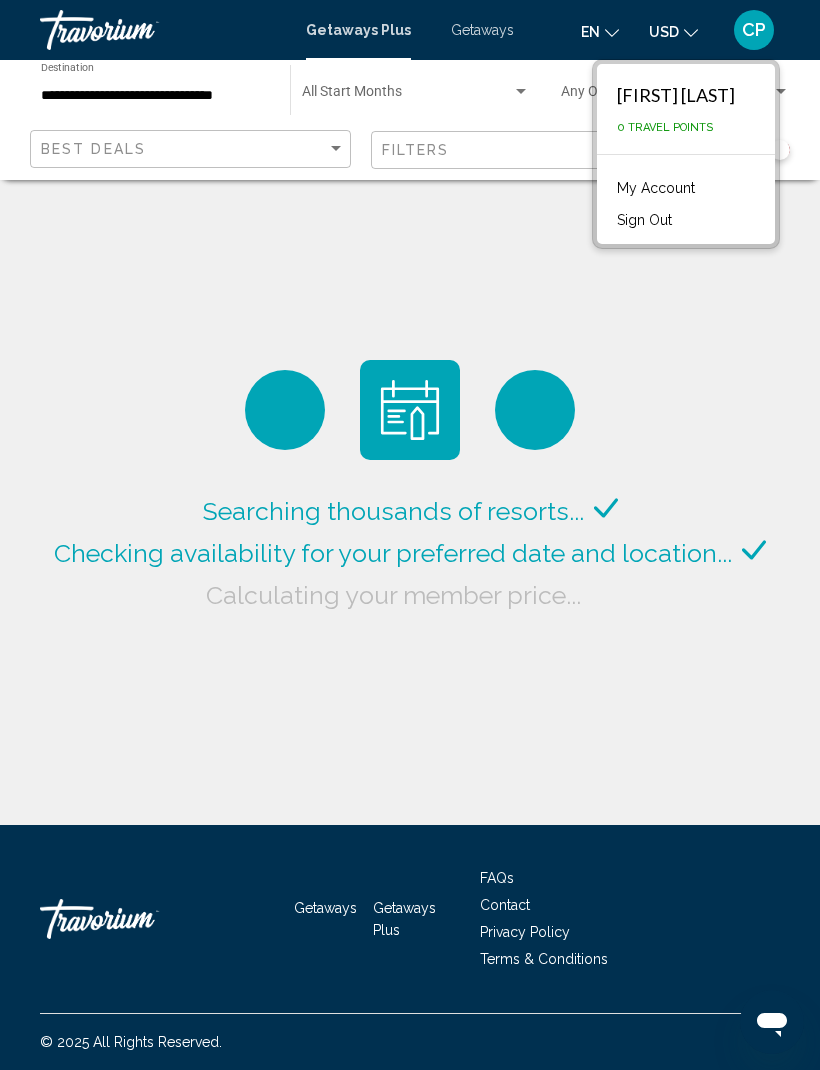 click on "Searching thousands of resorts...
Checking availability for your preferred date and location...
Calculating your member price..." 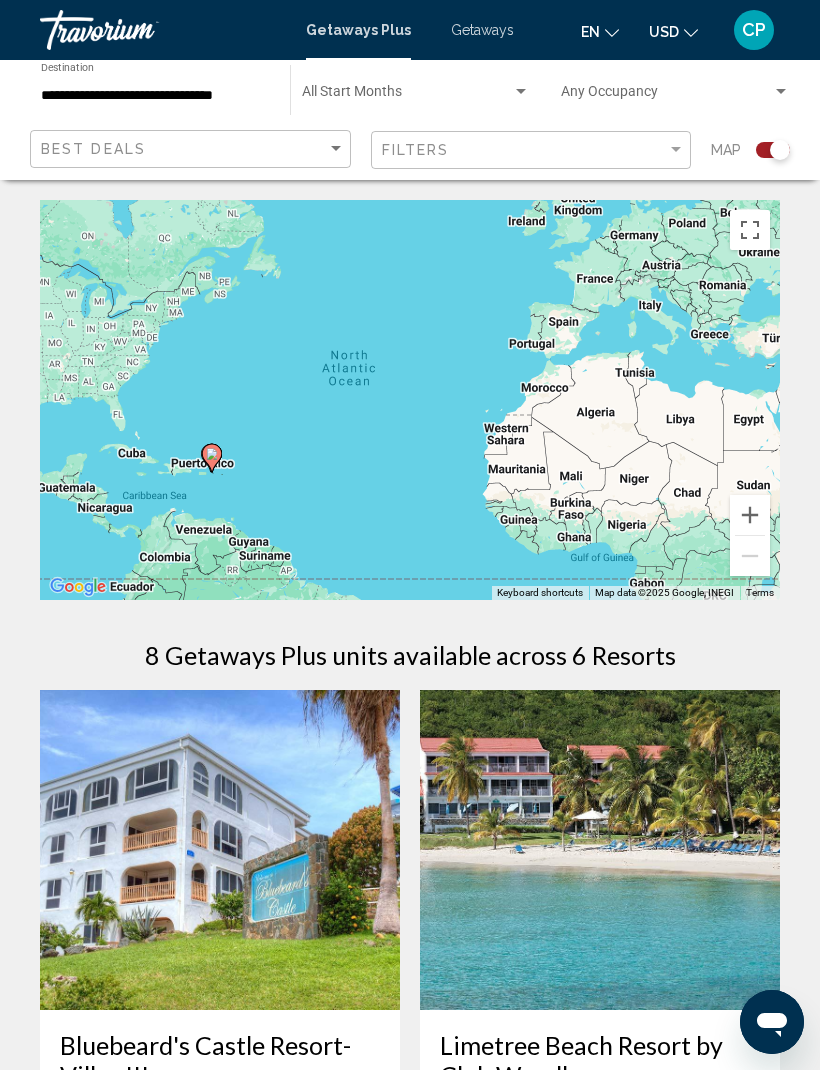 click at bounding box center (140, 30) 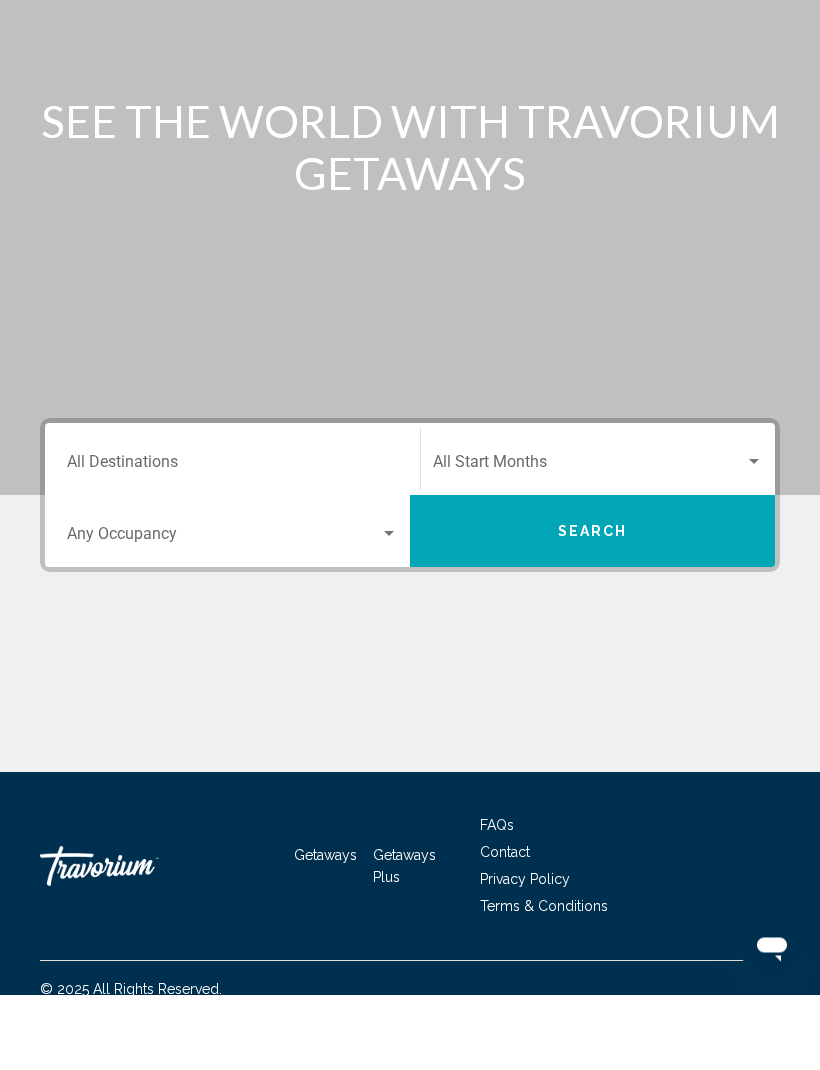 scroll, scrollTop: 0, scrollLeft: 0, axis: both 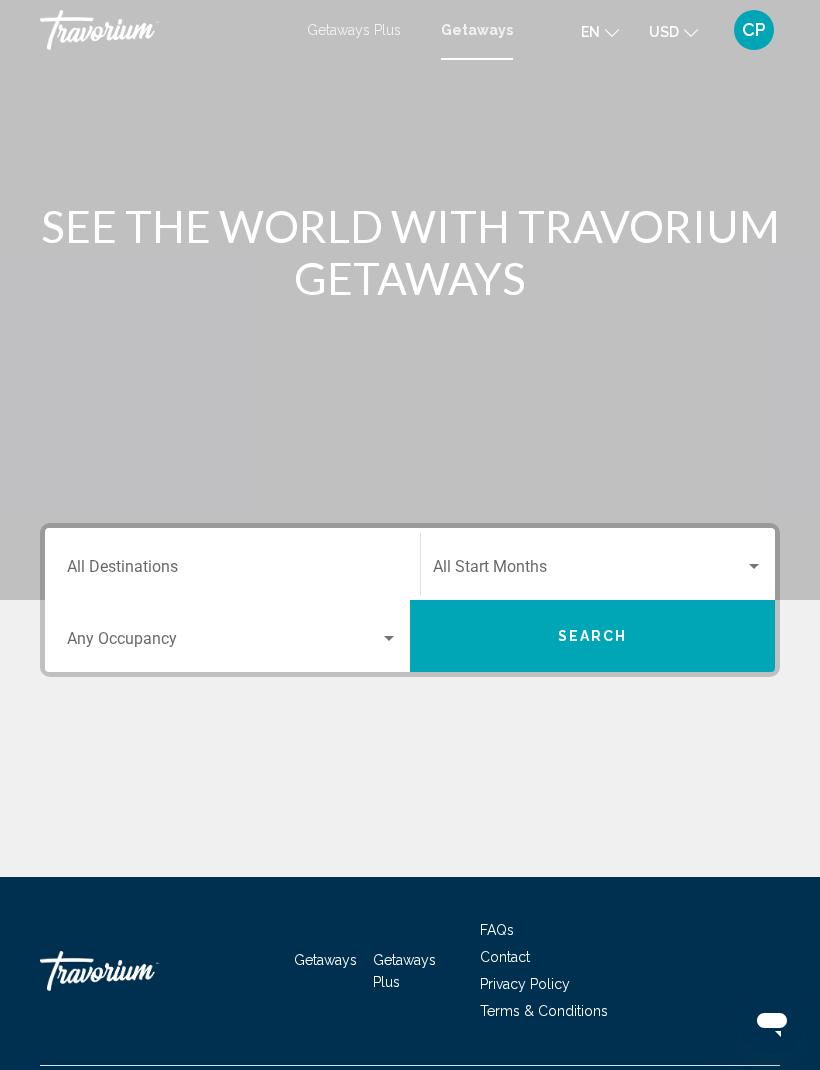 click at bounding box center [140, 30] 